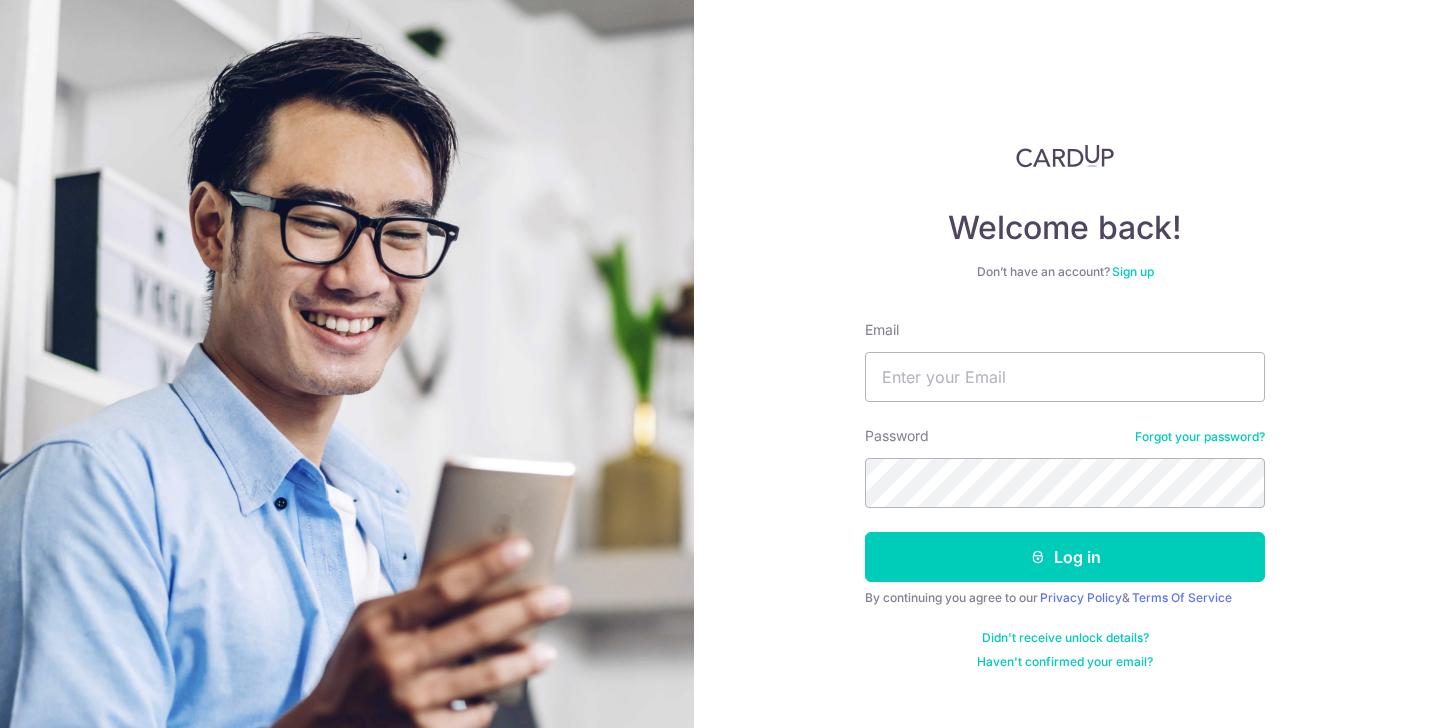 scroll, scrollTop: 0, scrollLeft: 0, axis: both 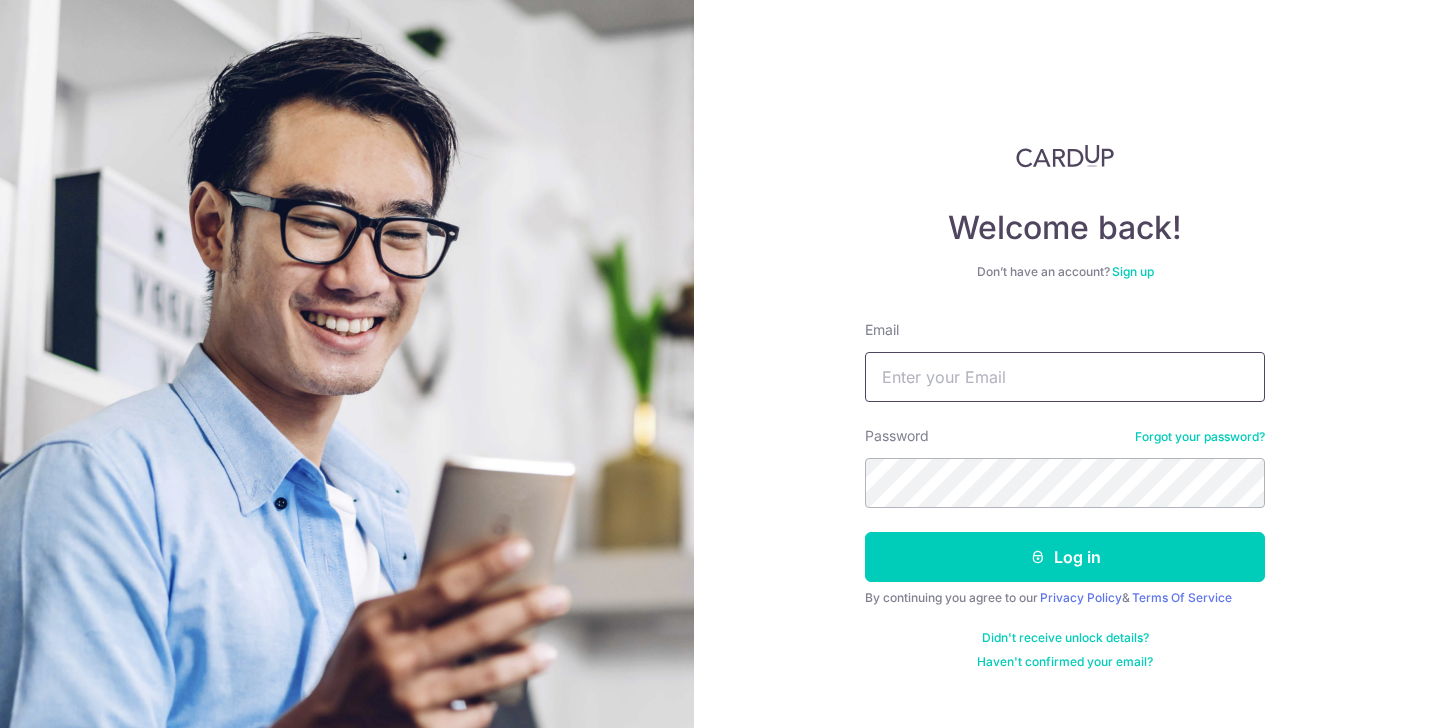 click on "Email" at bounding box center (1065, 377) 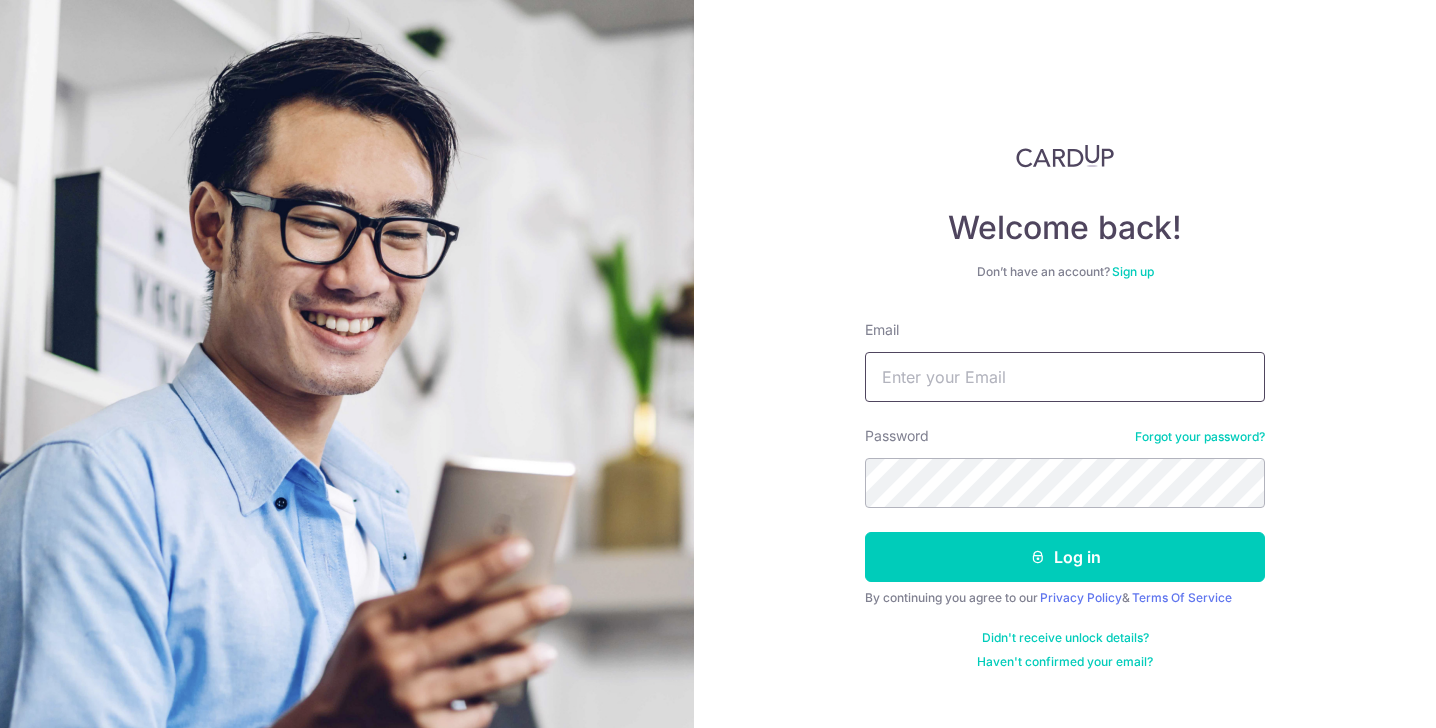 type on "[EMAIL]" 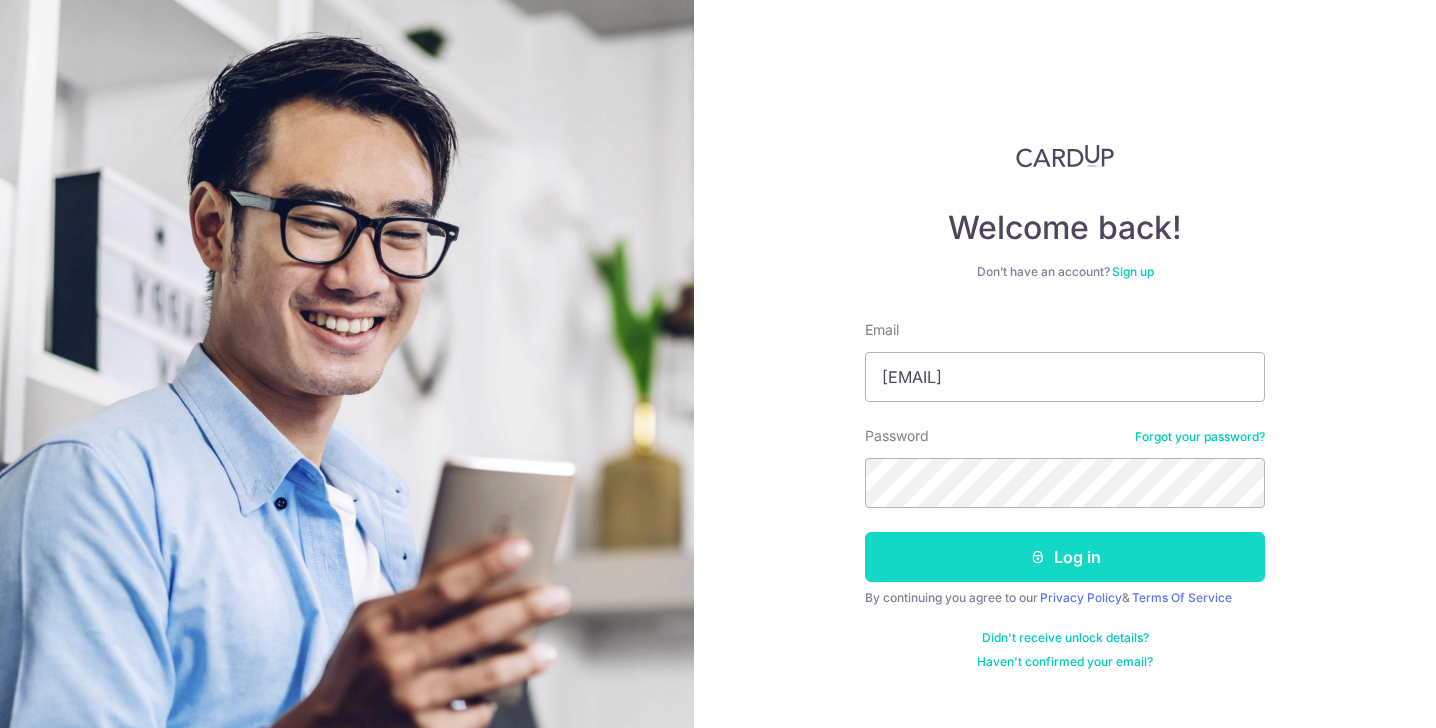 click on "Log in" at bounding box center (1065, 557) 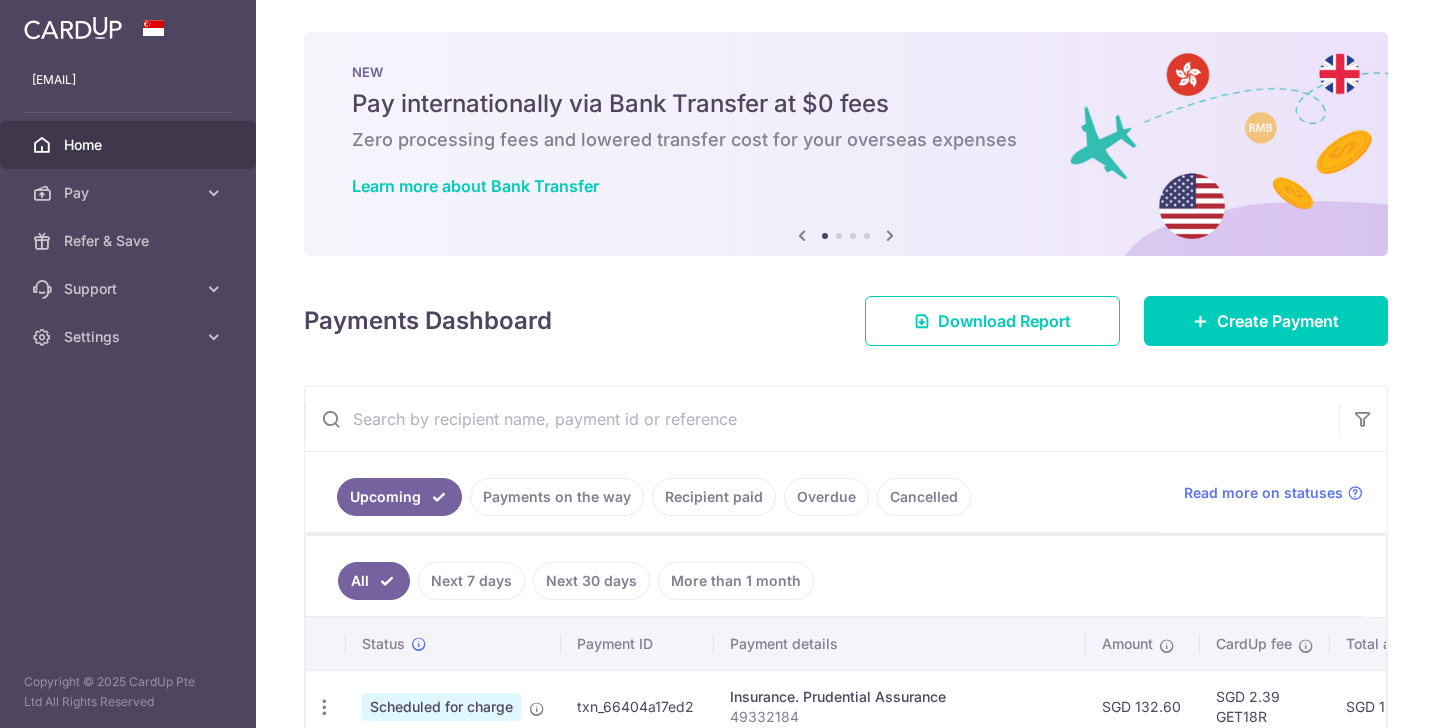 scroll, scrollTop: 0, scrollLeft: 0, axis: both 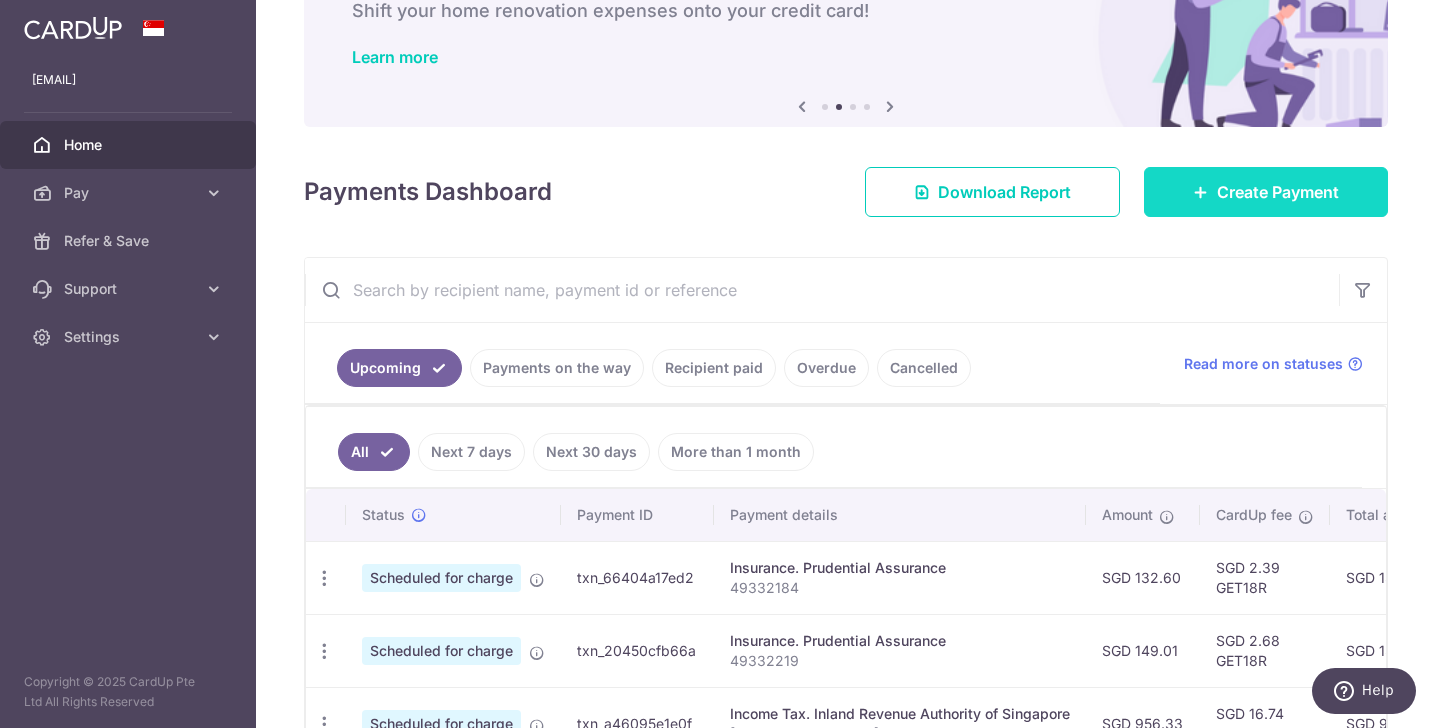 click on "Create Payment" at bounding box center [1266, 192] 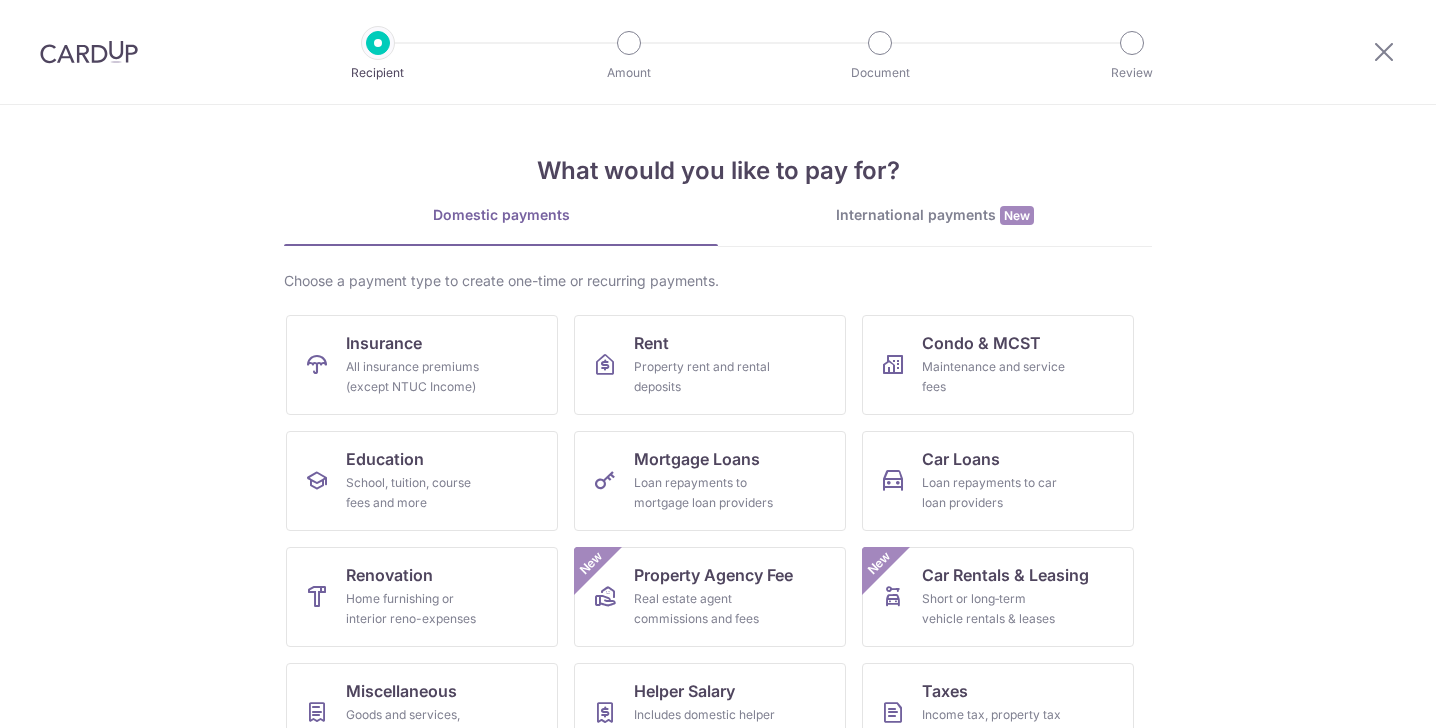 scroll, scrollTop: 0, scrollLeft: 0, axis: both 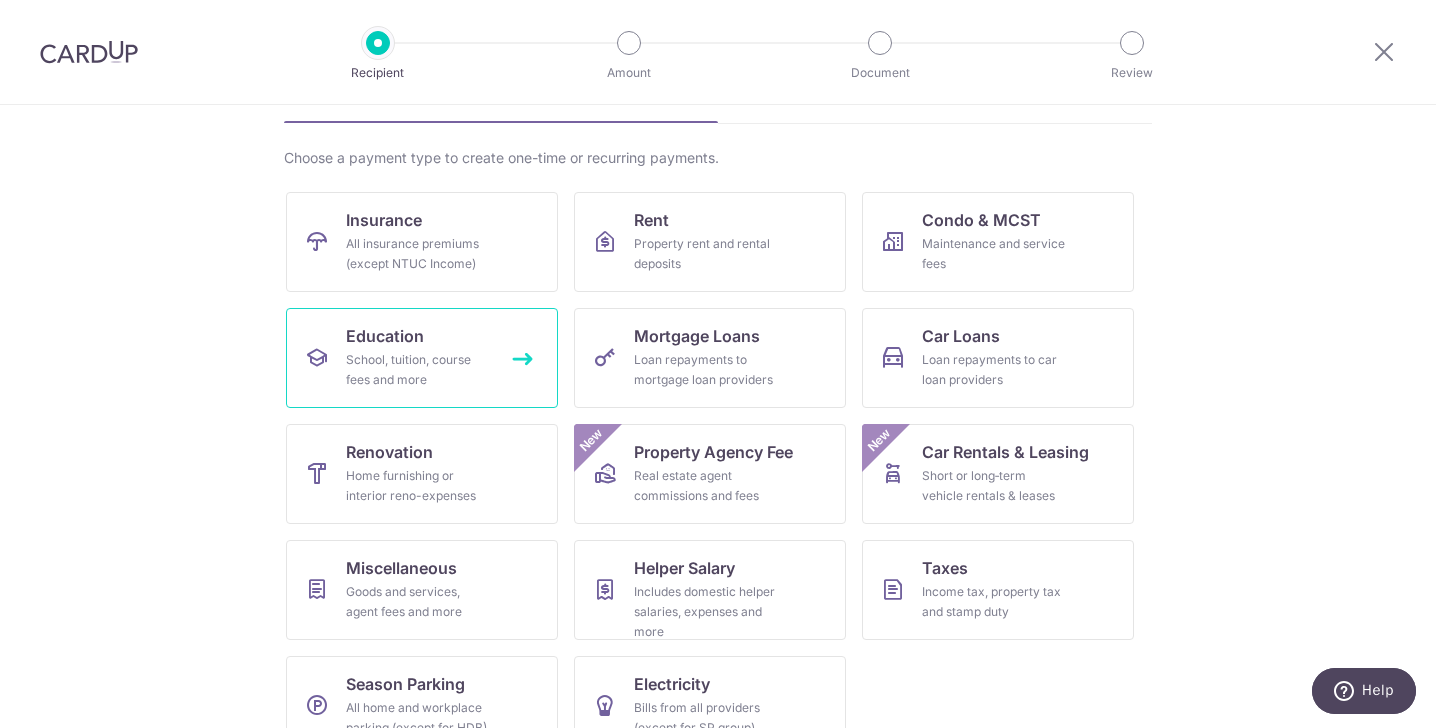 click on "Education School, tuition, course fees and more" at bounding box center (422, 358) 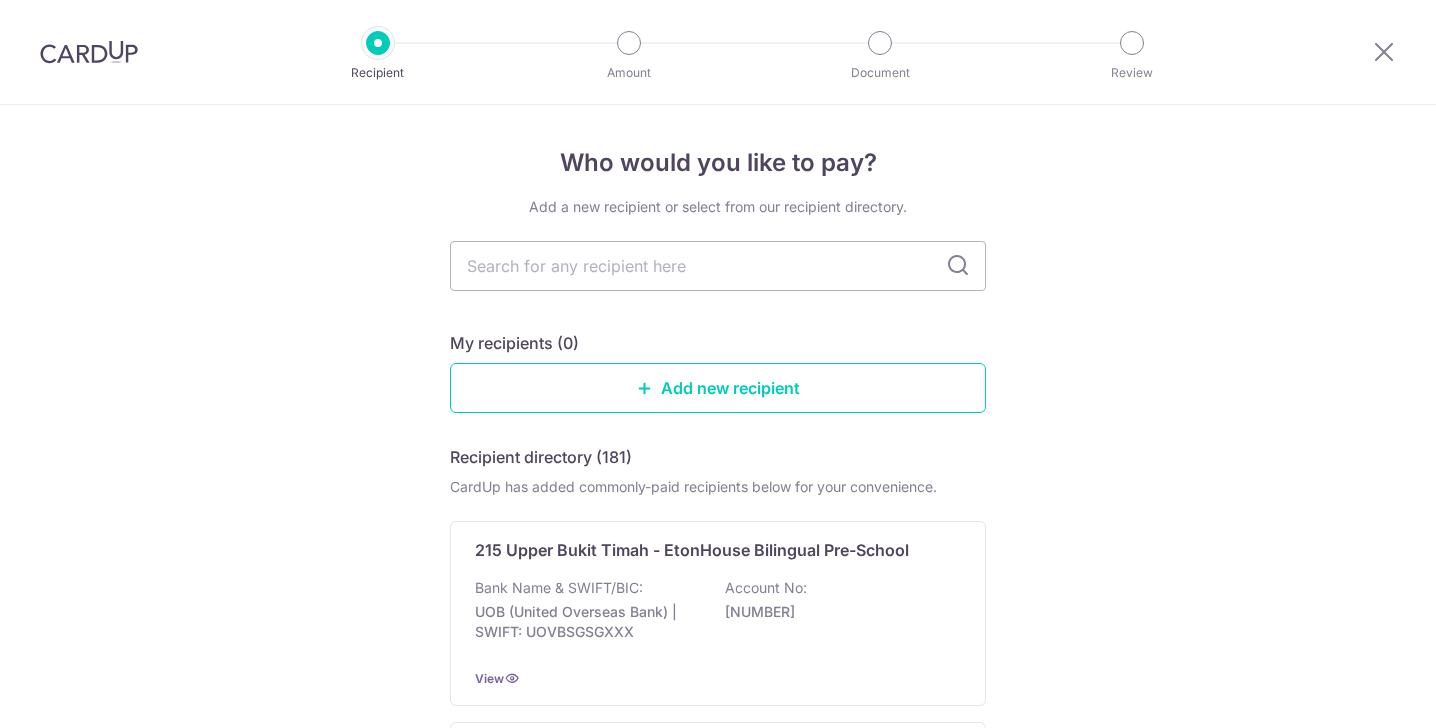 scroll, scrollTop: 0, scrollLeft: 0, axis: both 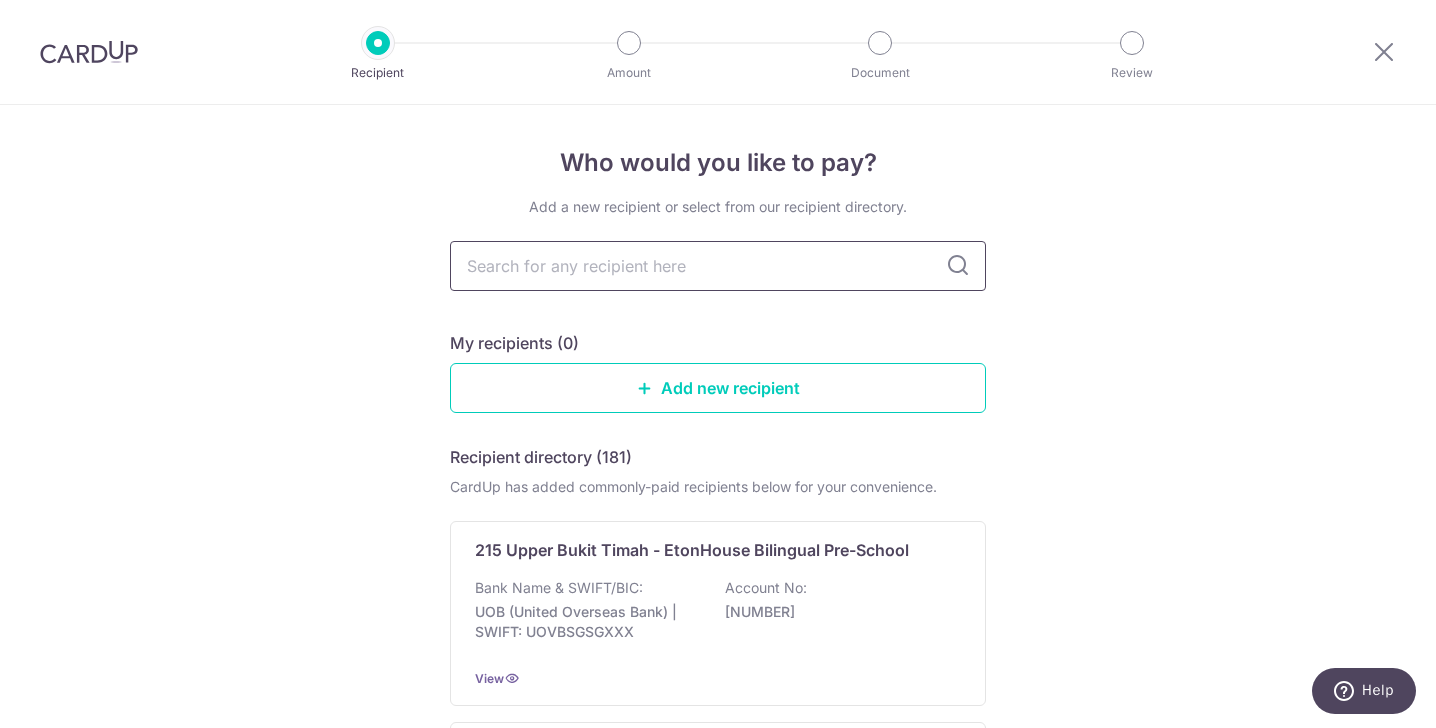 click at bounding box center [718, 266] 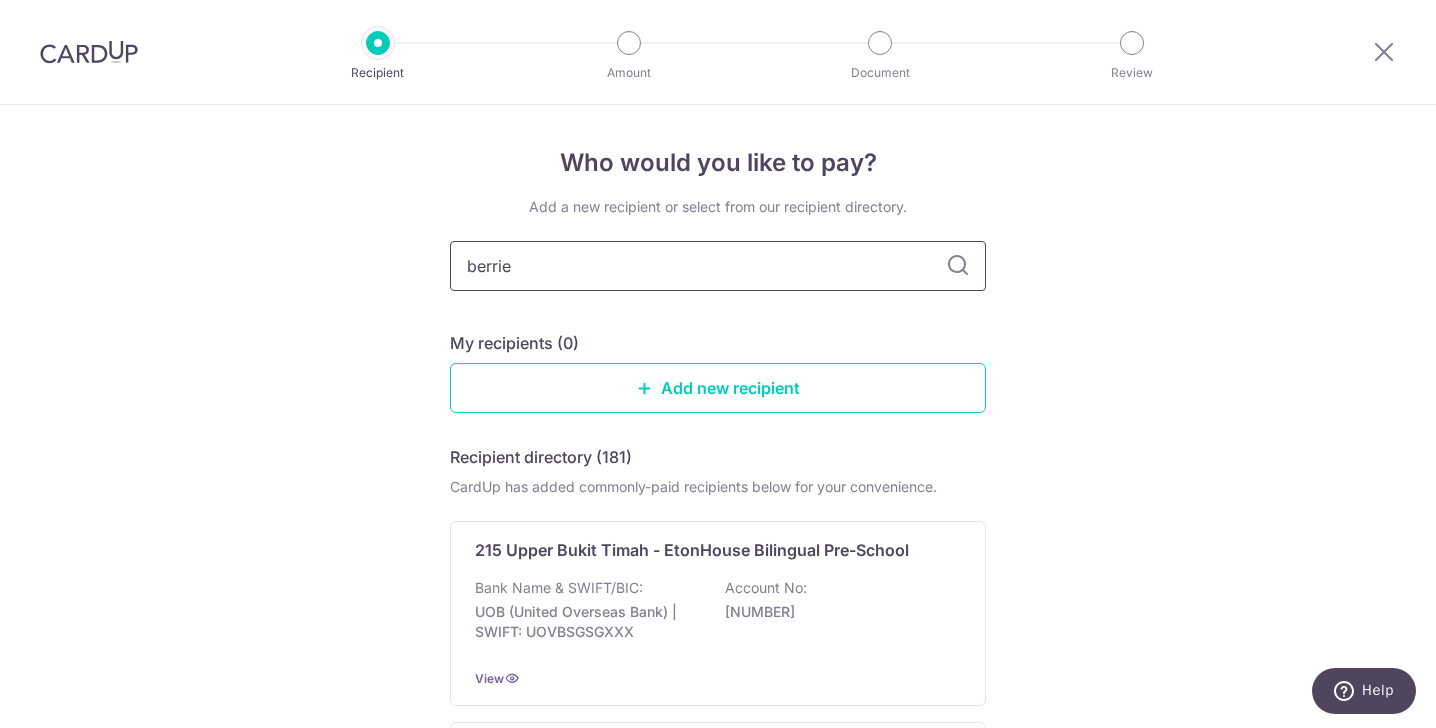 type on "berries" 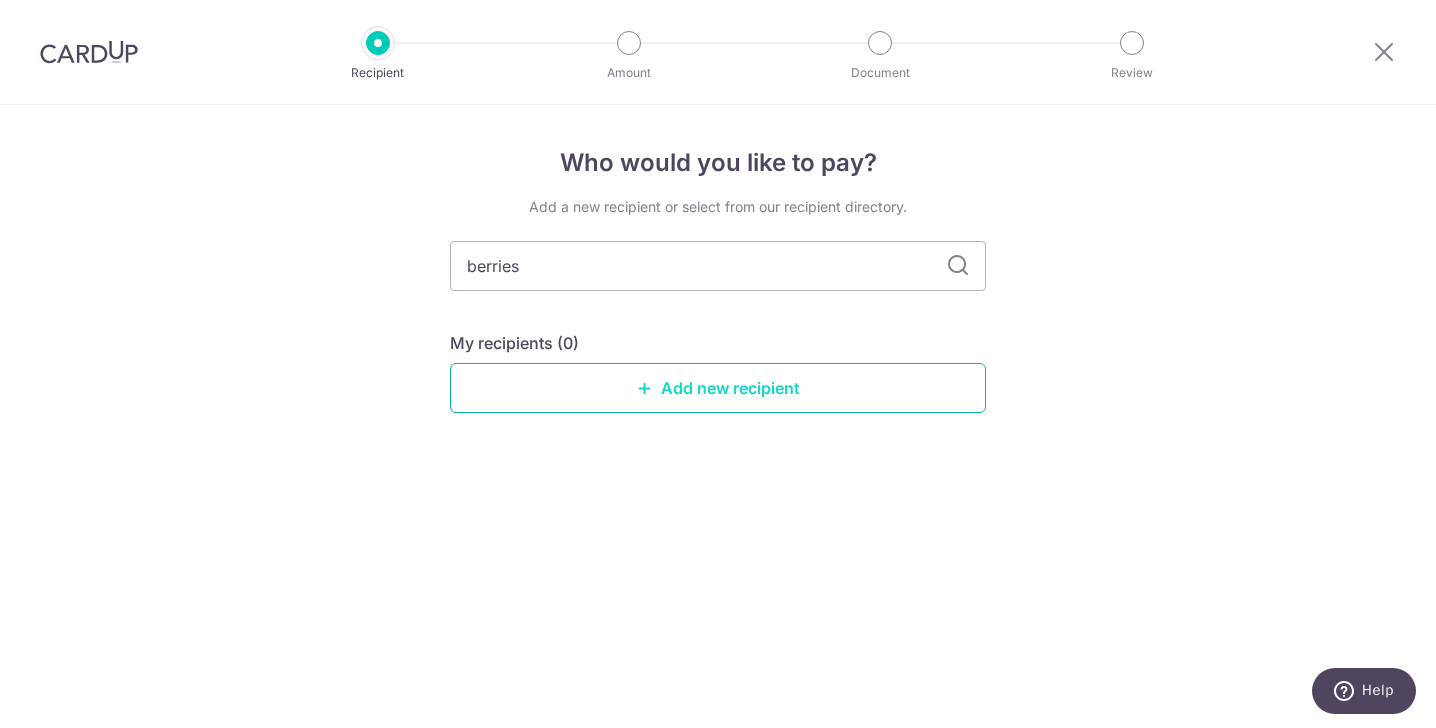 click on "Add new recipient" at bounding box center [718, 388] 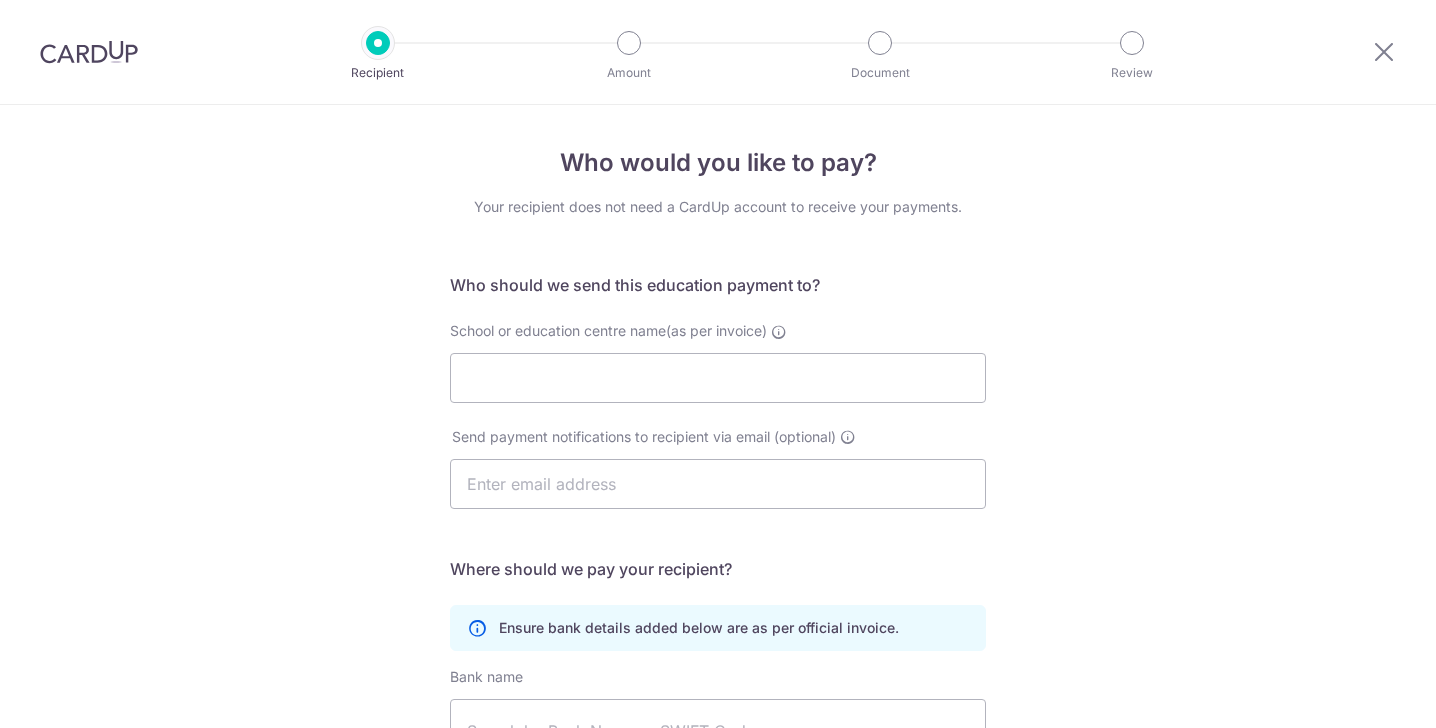 scroll, scrollTop: 0, scrollLeft: 0, axis: both 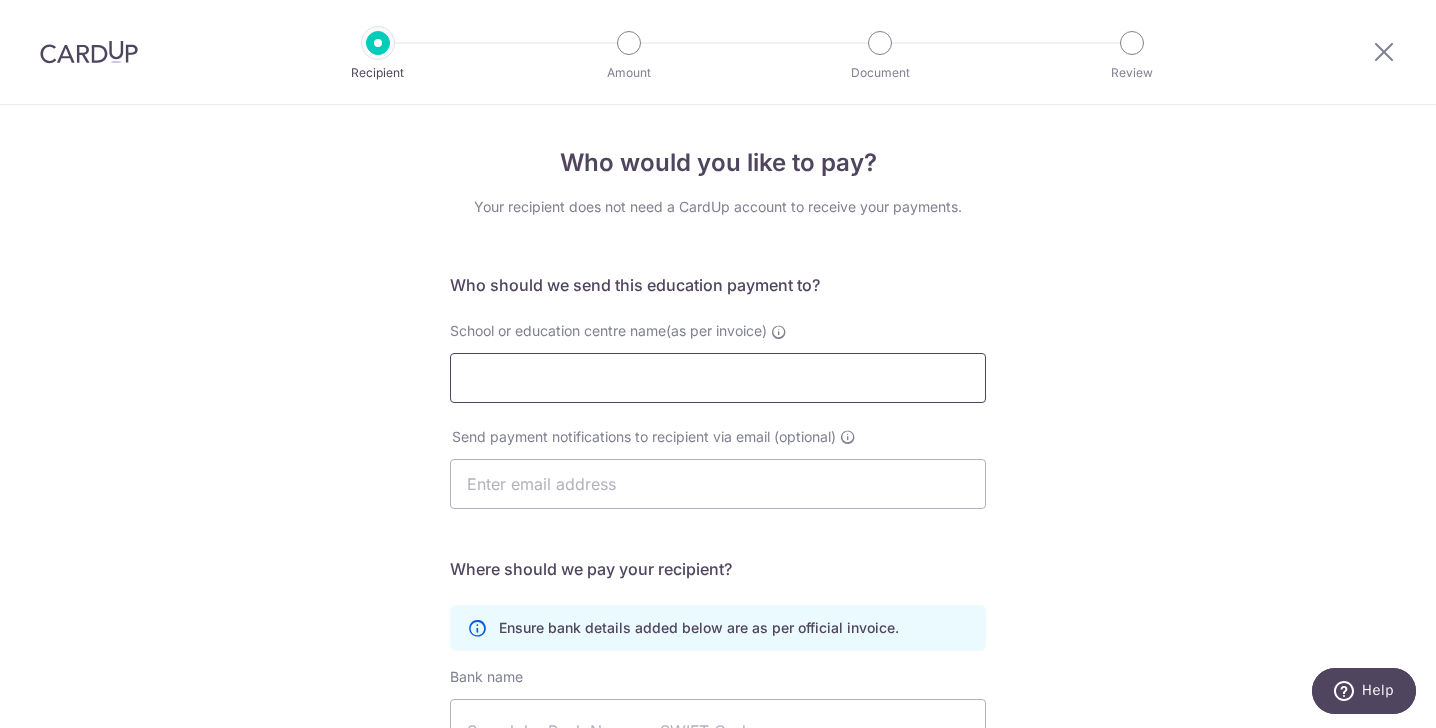 click on "School or education centre name(as per invoice)" at bounding box center (718, 378) 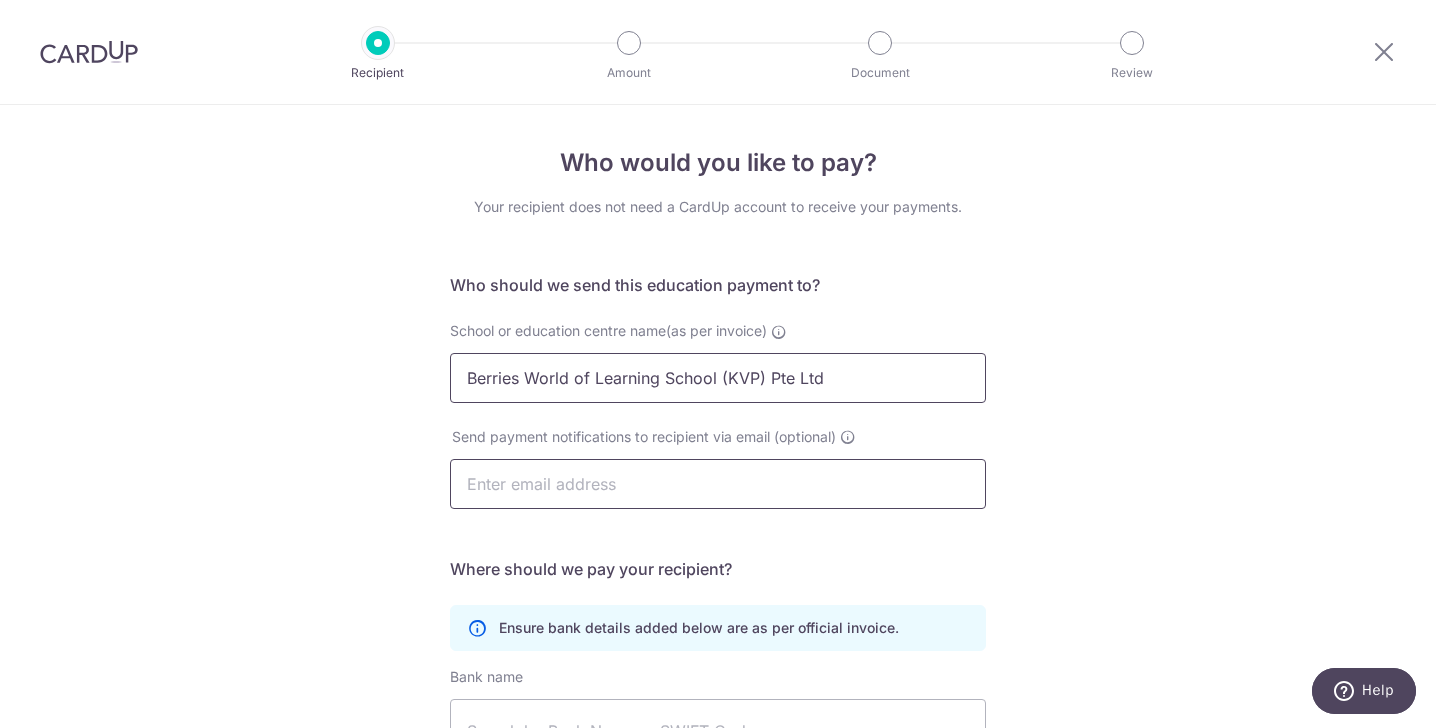 type on "Berries World of Learning School (KVP) Pte Ltd" 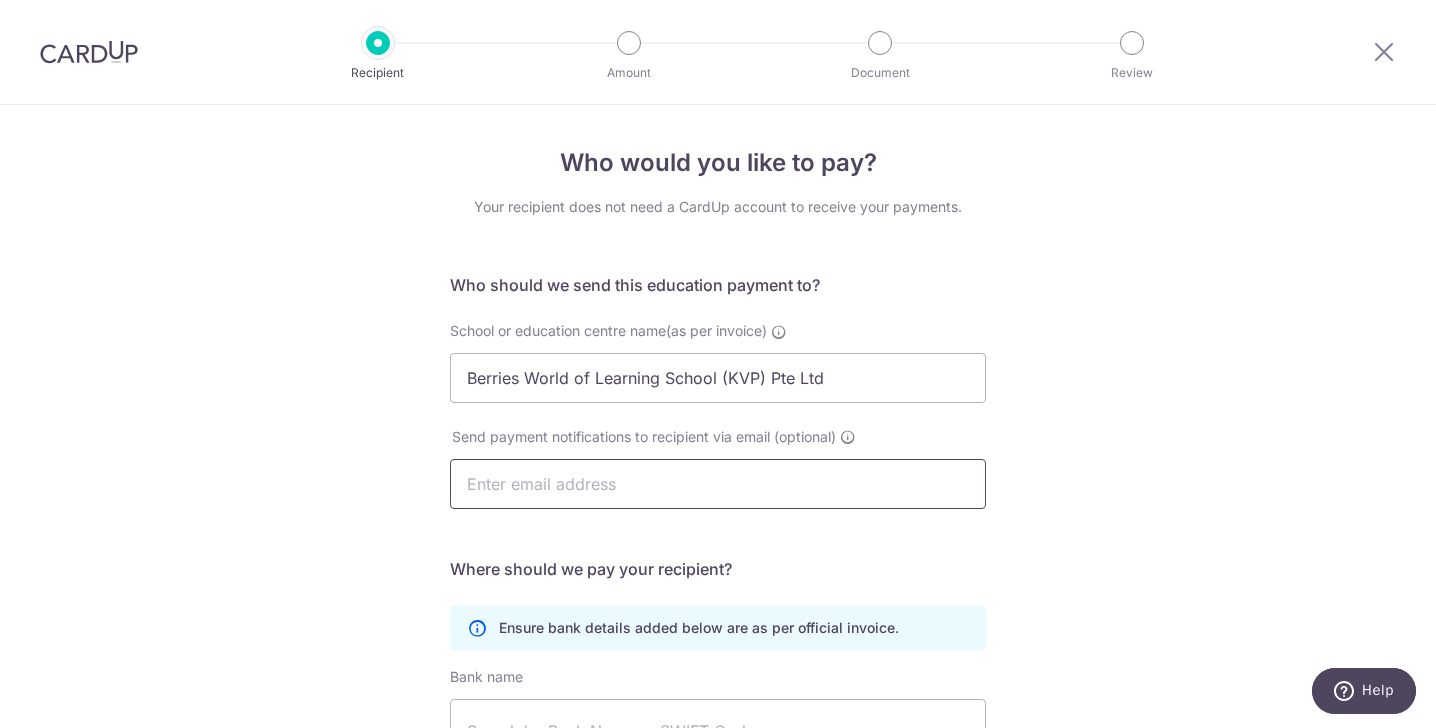 click at bounding box center (718, 484) 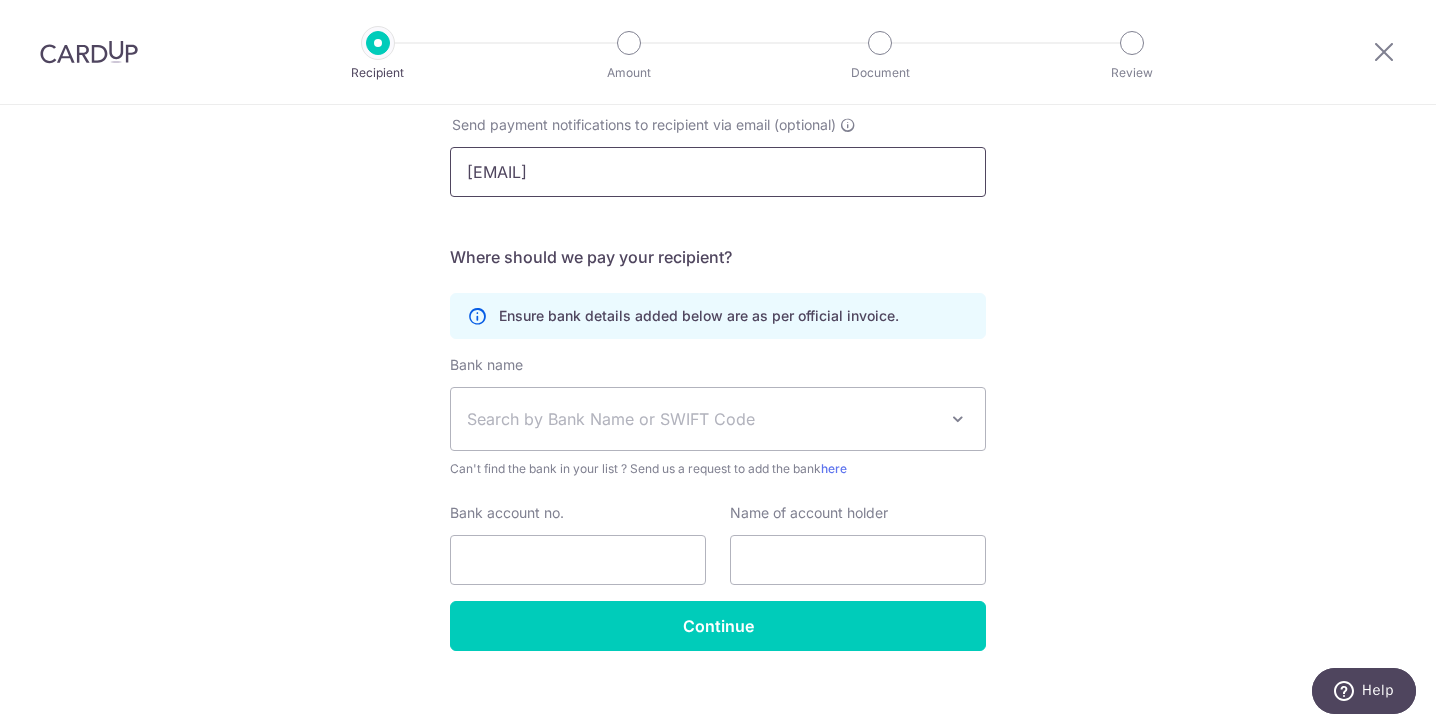 scroll, scrollTop: 329, scrollLeft: 0, axis: vertical 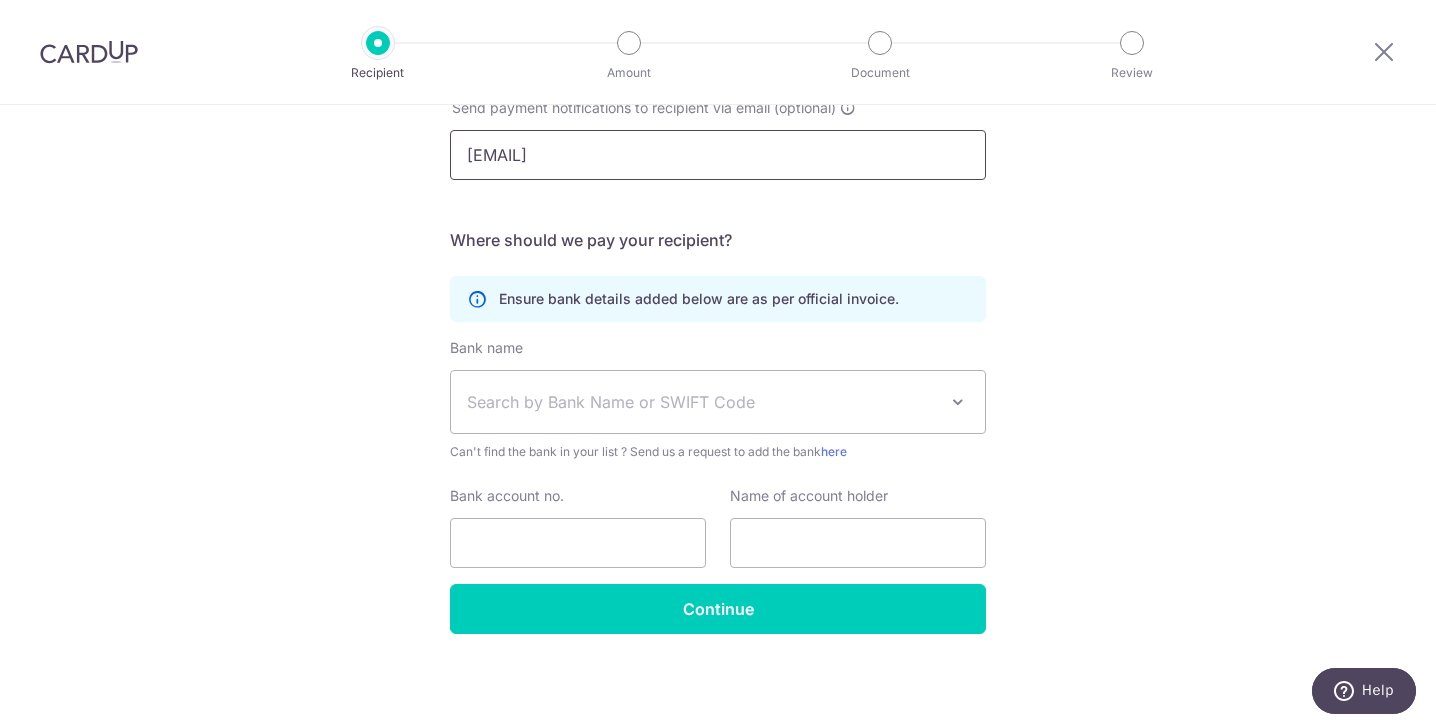 type on "chua.jaclyn@gmail.com" 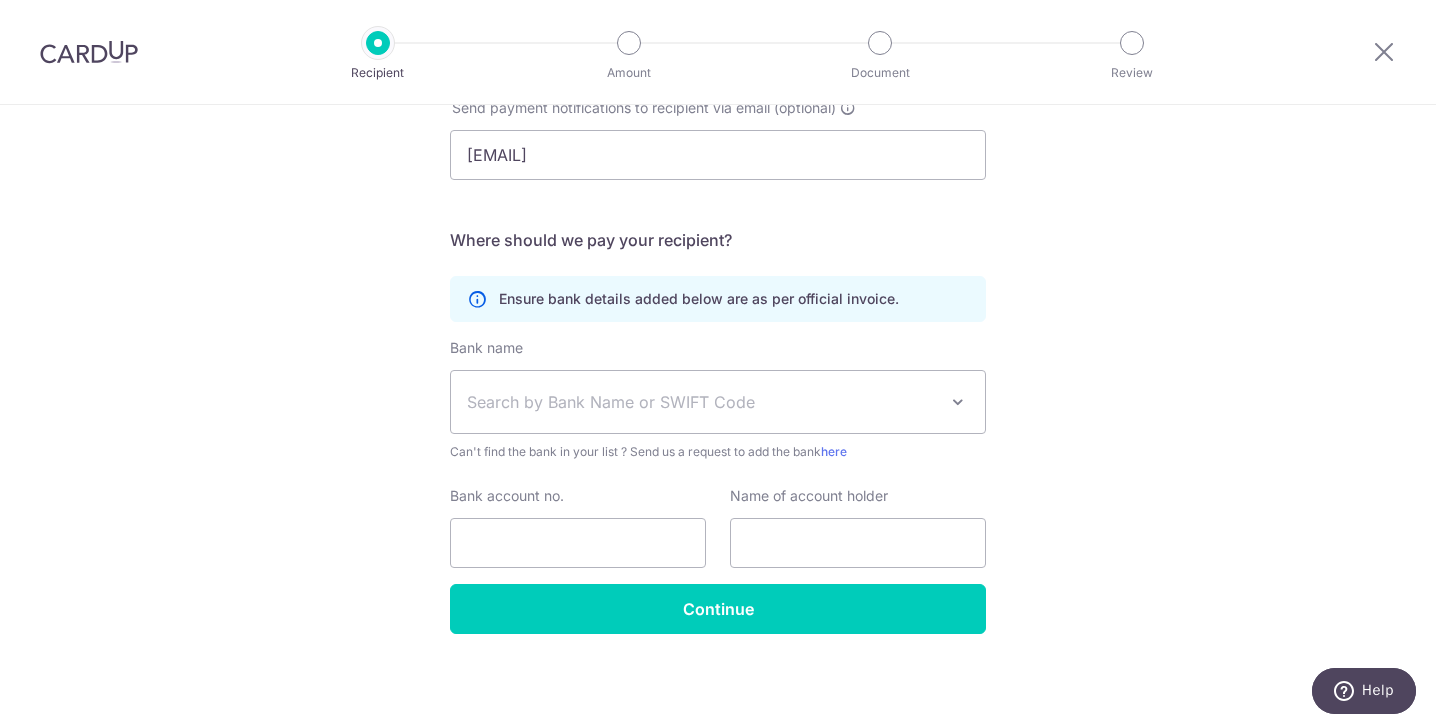 click on "Search by Bank Name or SWIFT Code" at bounding box center (702, 402) 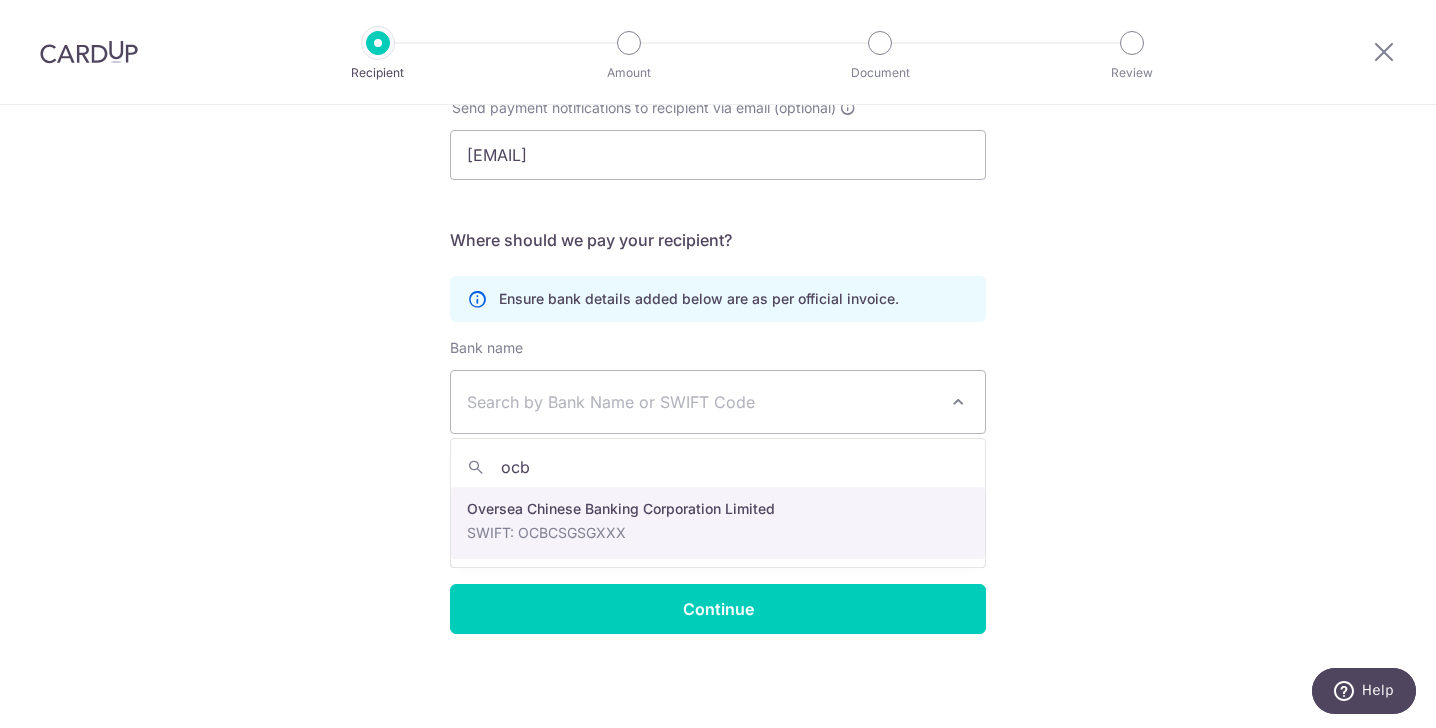 type on "ocbc" 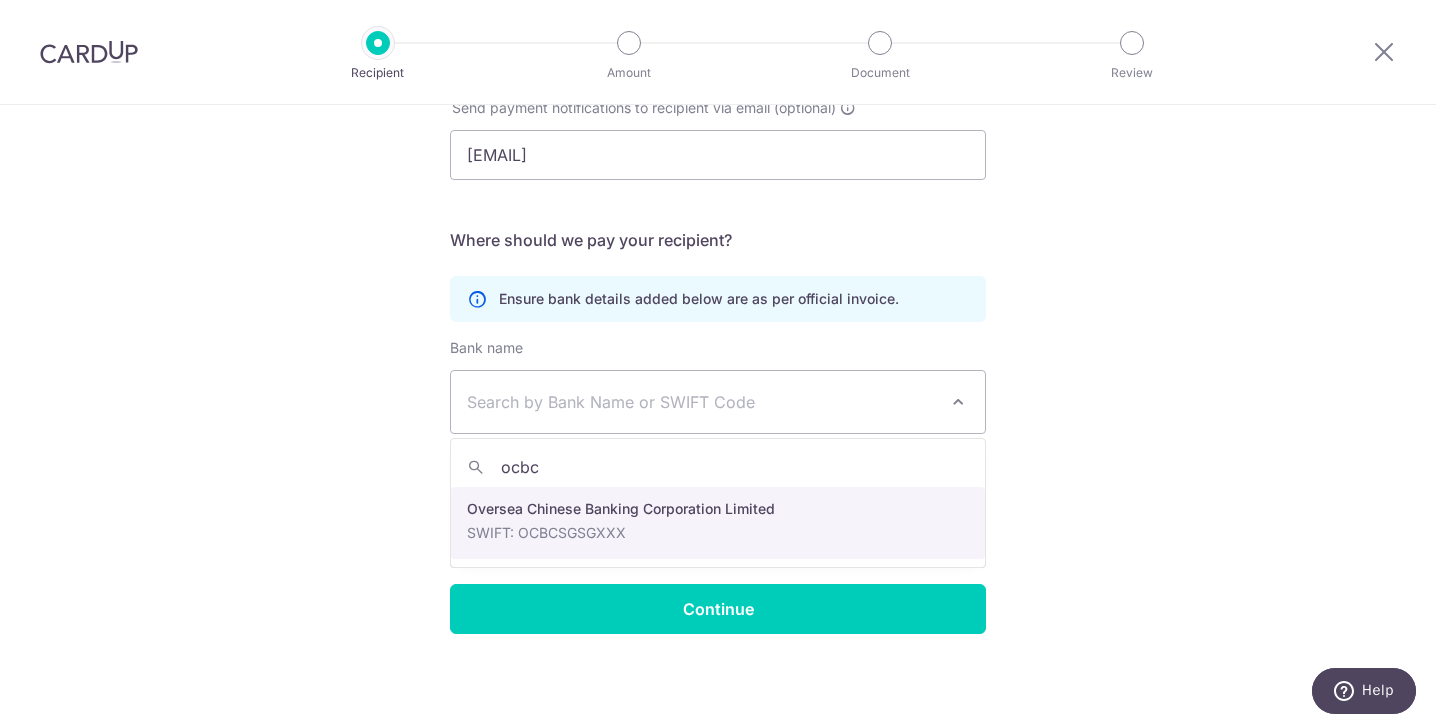 select on "12" 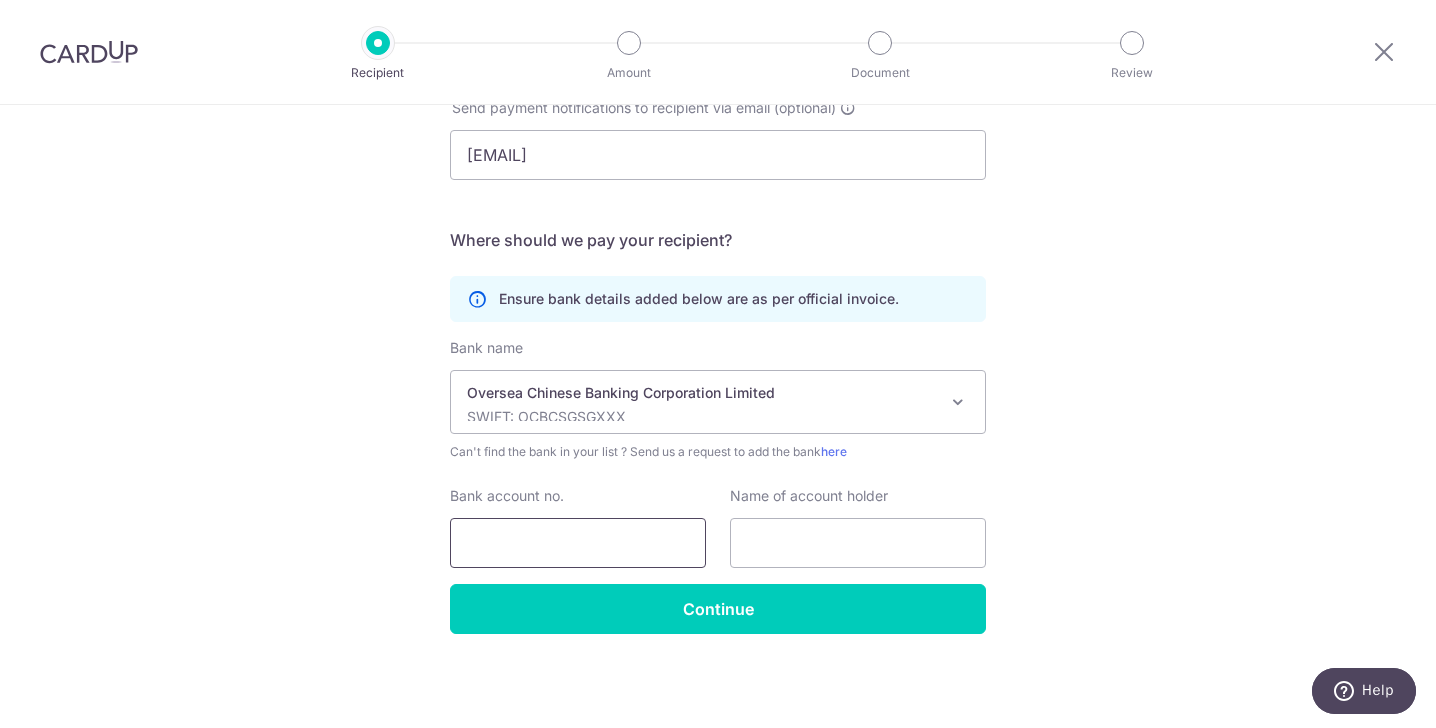 click on "Bank account no." at bounding box center (578, 543) 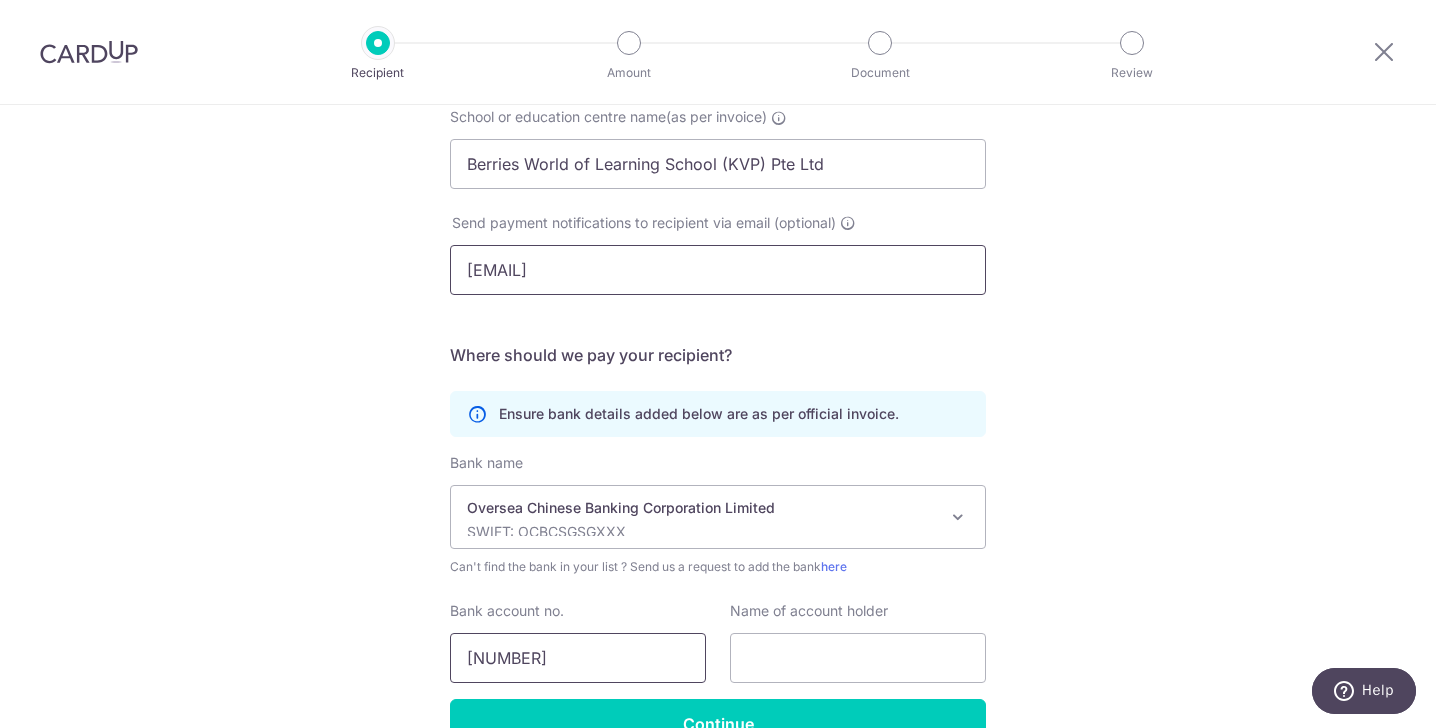 scroll, scrollTop: 210, scrollLeft: 0, axis: vertical 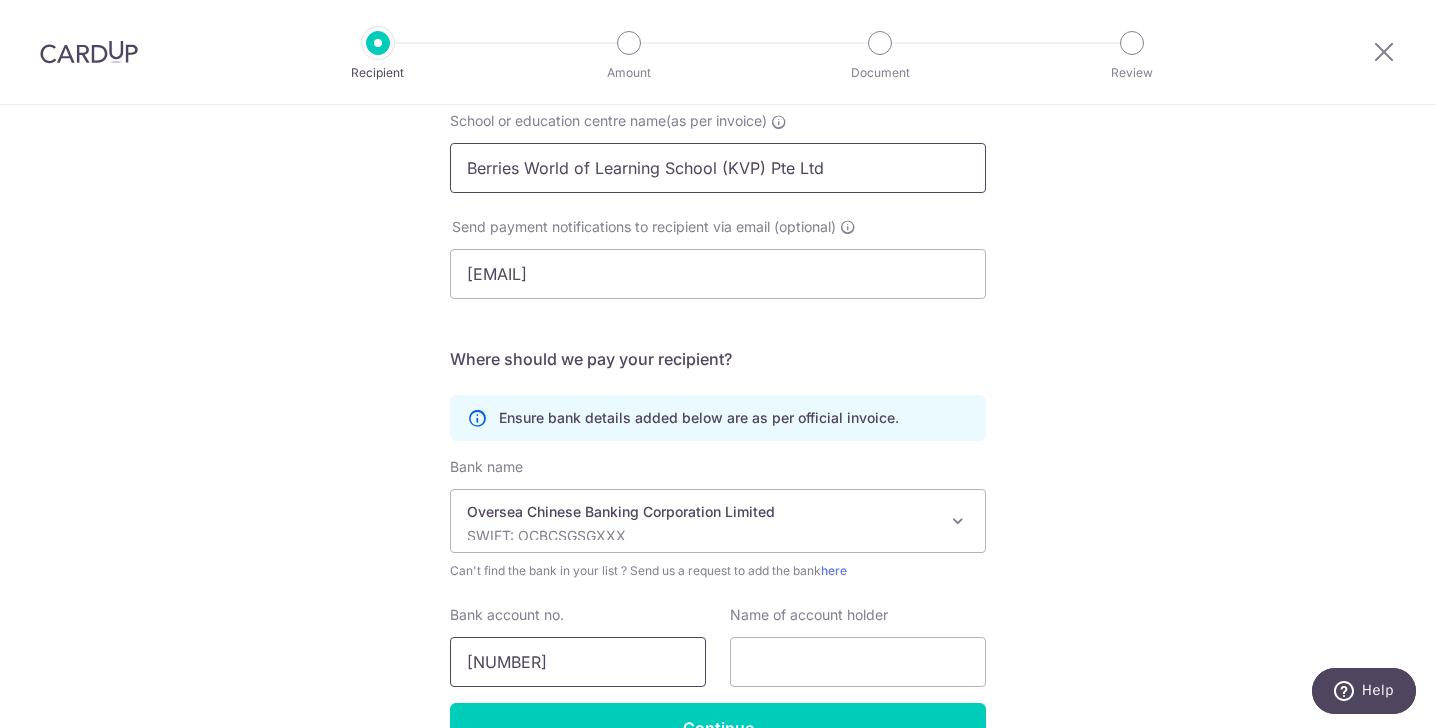 type on "713397453001" 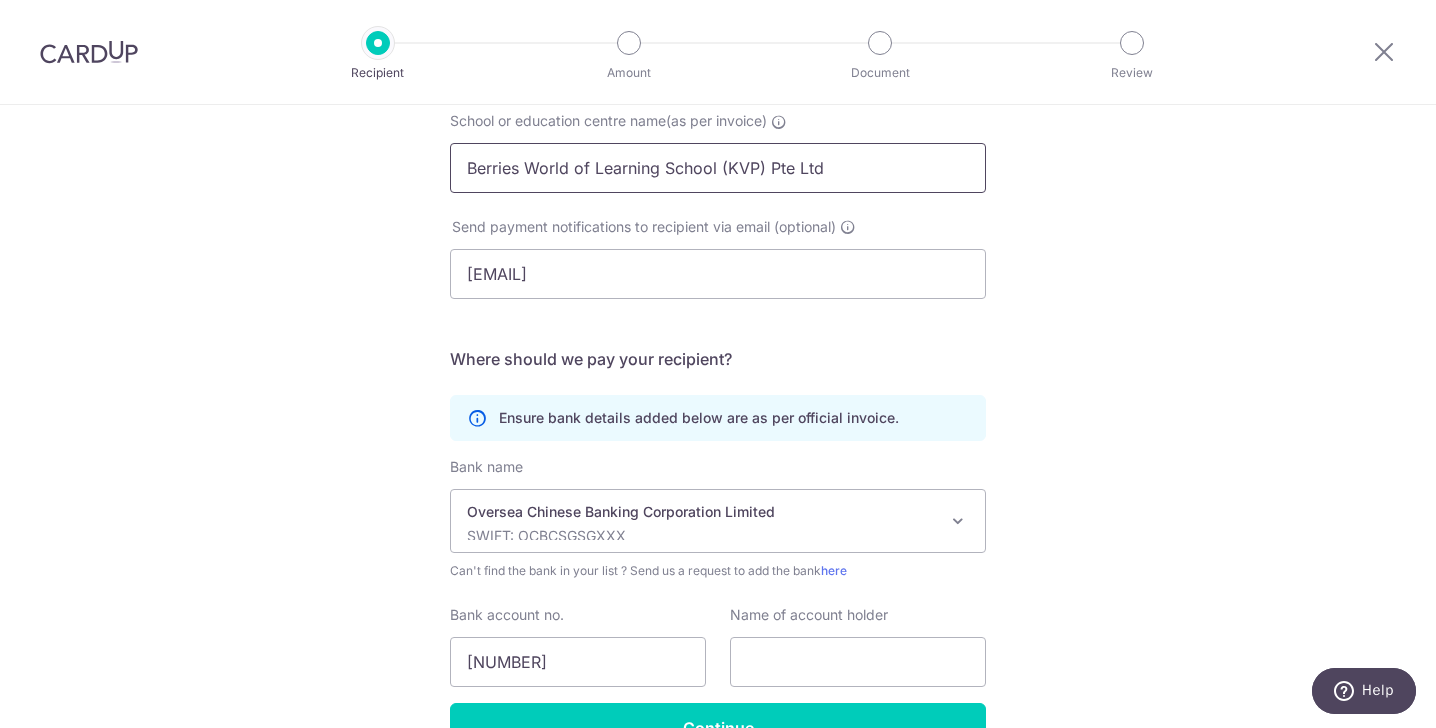 click on "Berries World of Learning School (KVP) Pte Ltd" at bounding box center (718, 168) 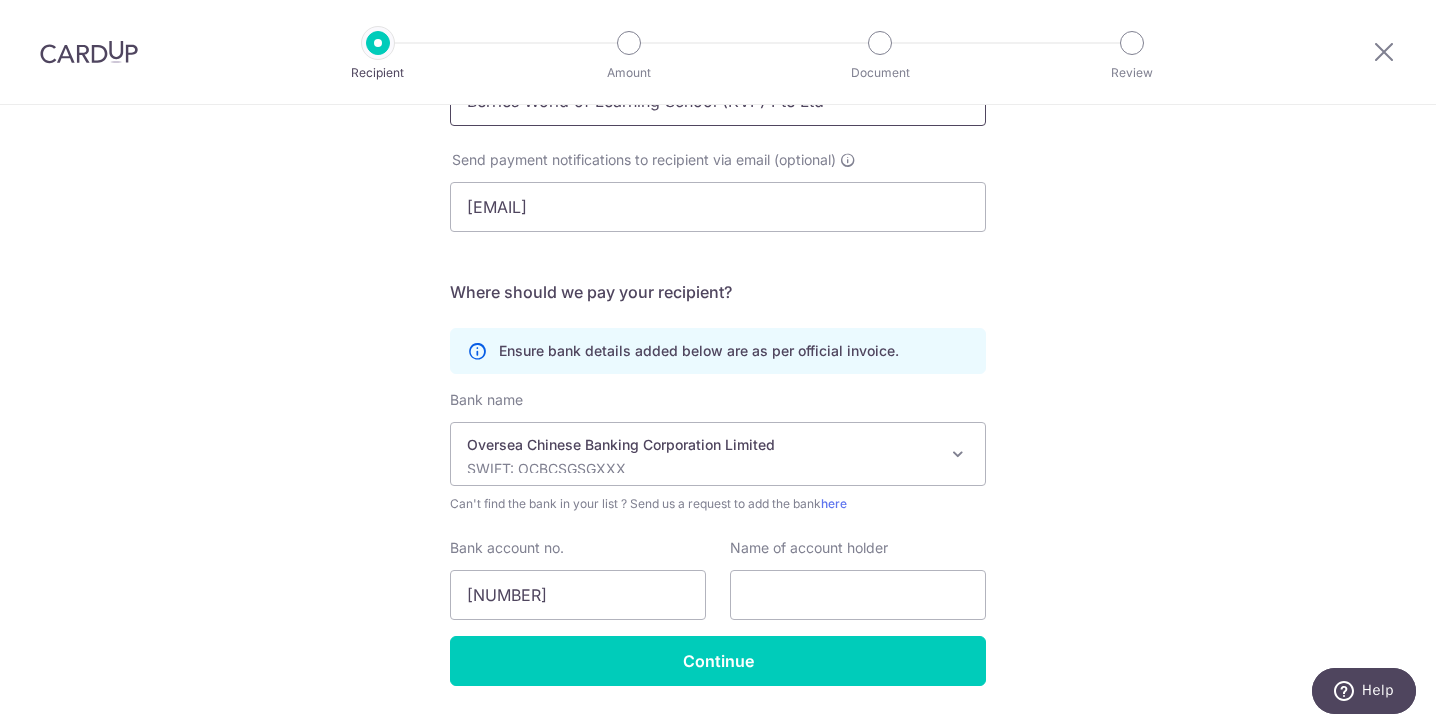 scroll, scrollTop: 329, scrollLeft: 0, axis: vertical 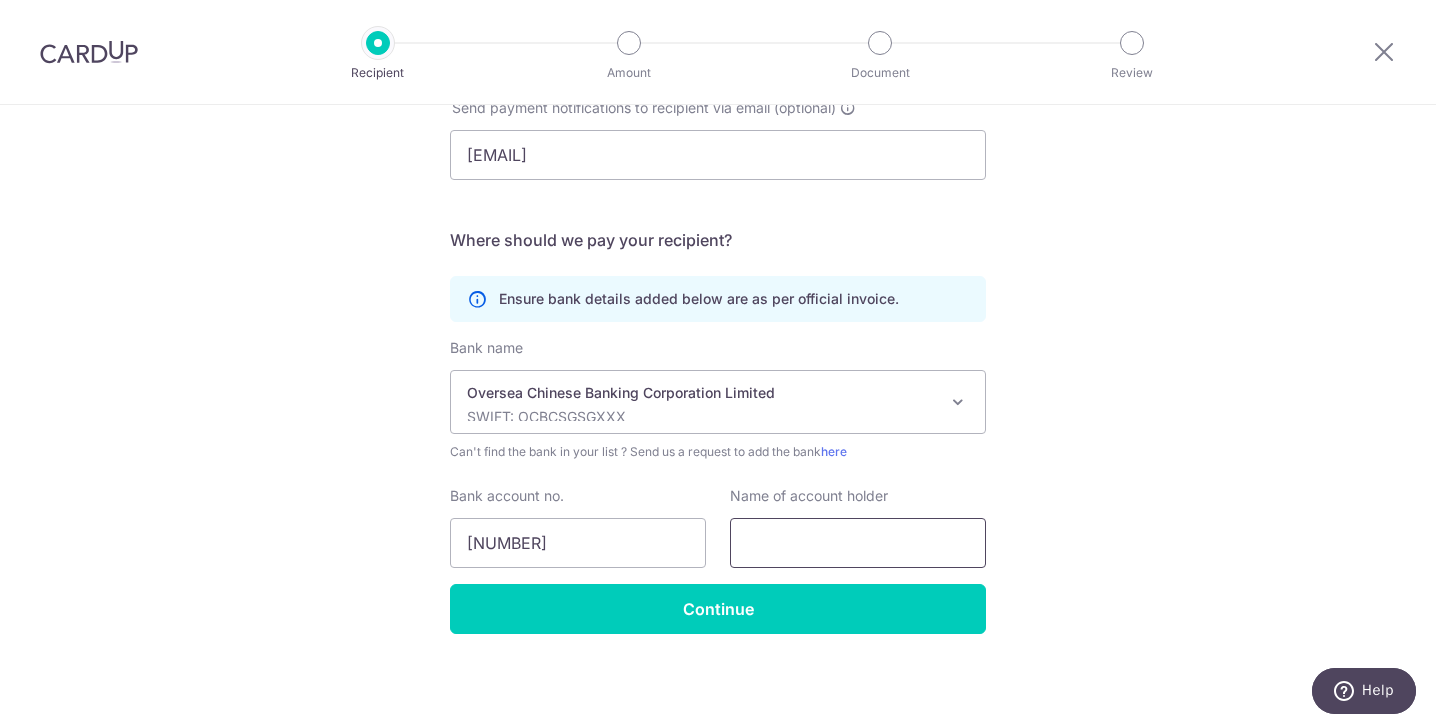 click at bounding box center [858, 543] 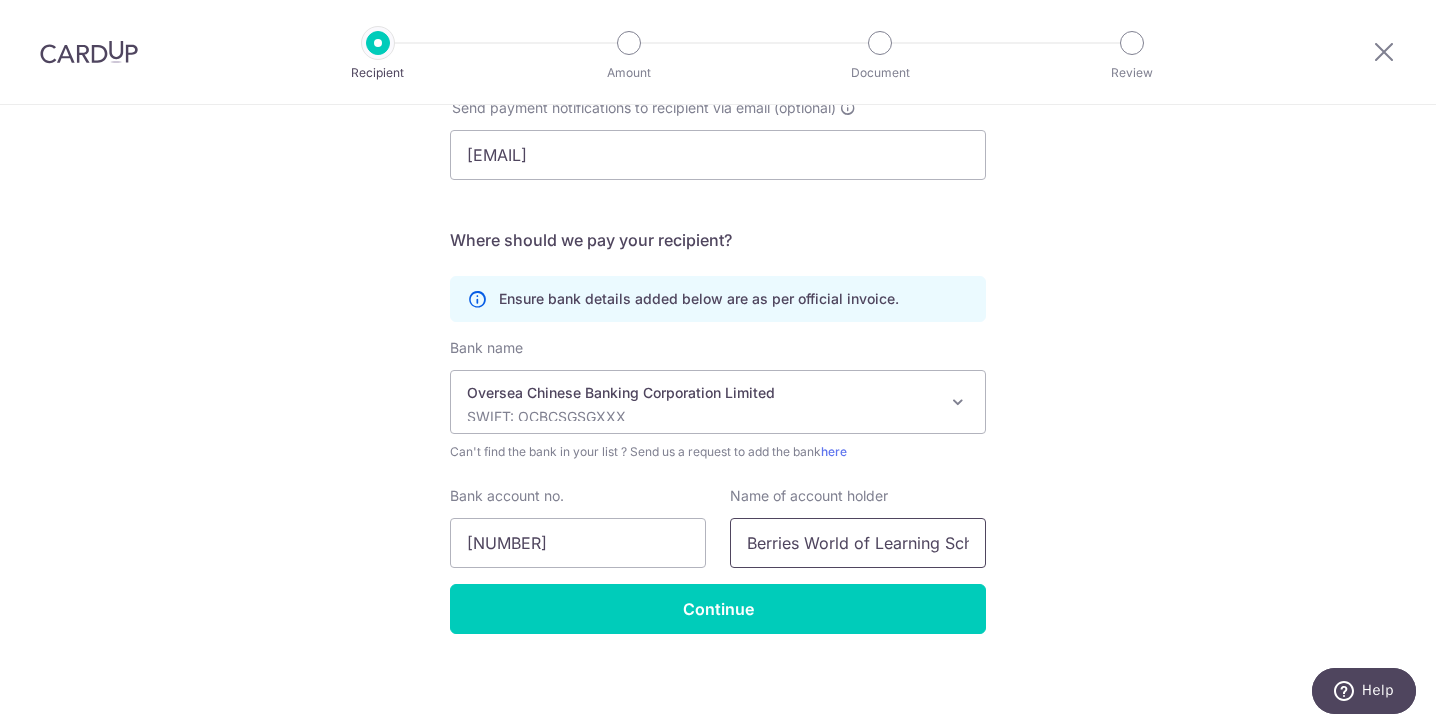 scroll, scrollTop: 0, scrollLeft: 133, axis: horizontal 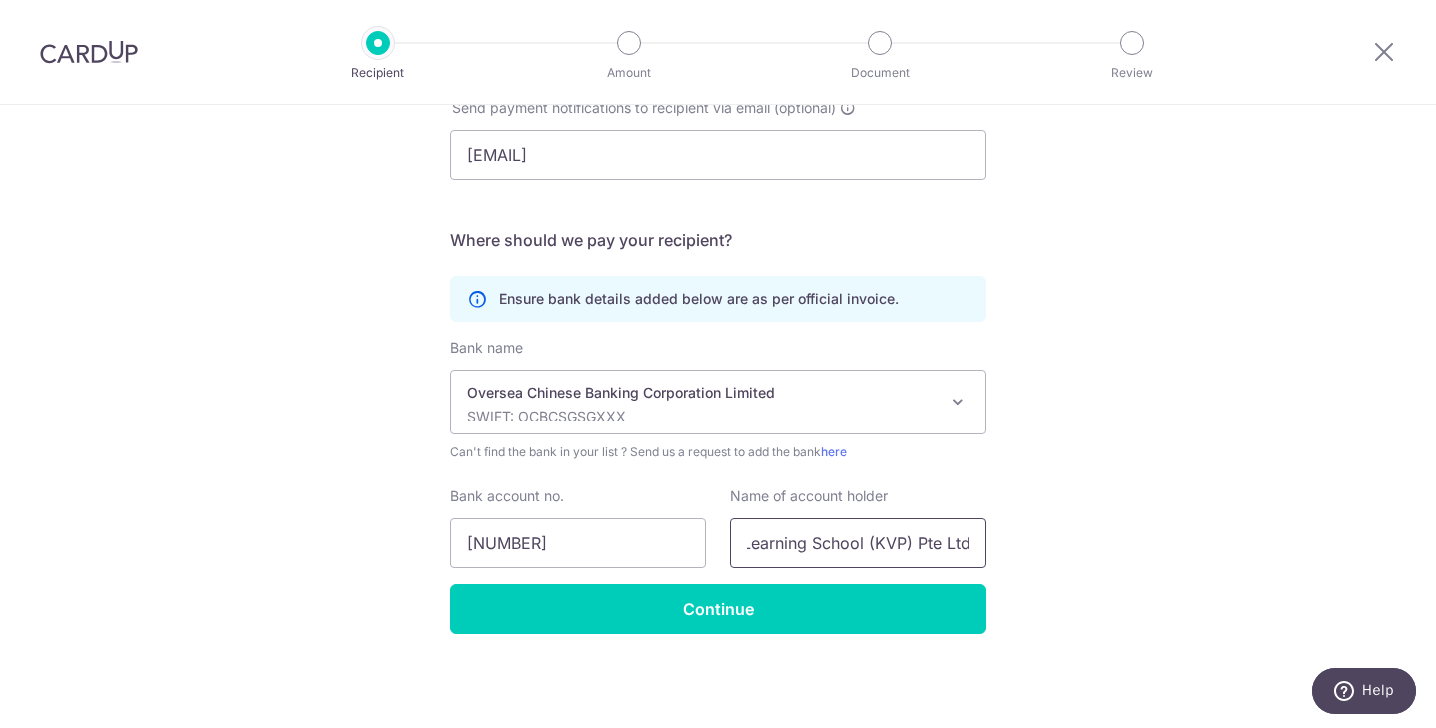 type on "Berries World of Learning School (KVP) Pte Ltd" 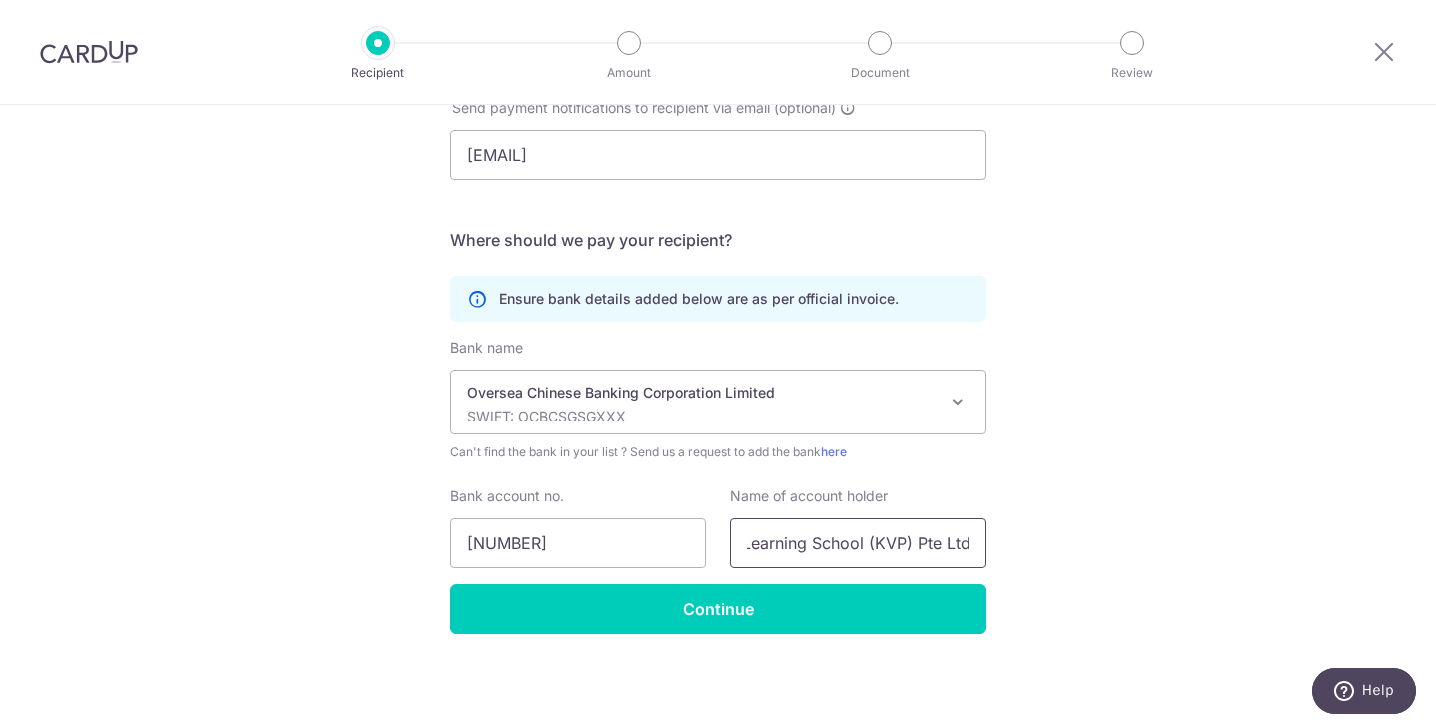 scroll, scrollTop: 0, scrollLeft: 0, axis: both 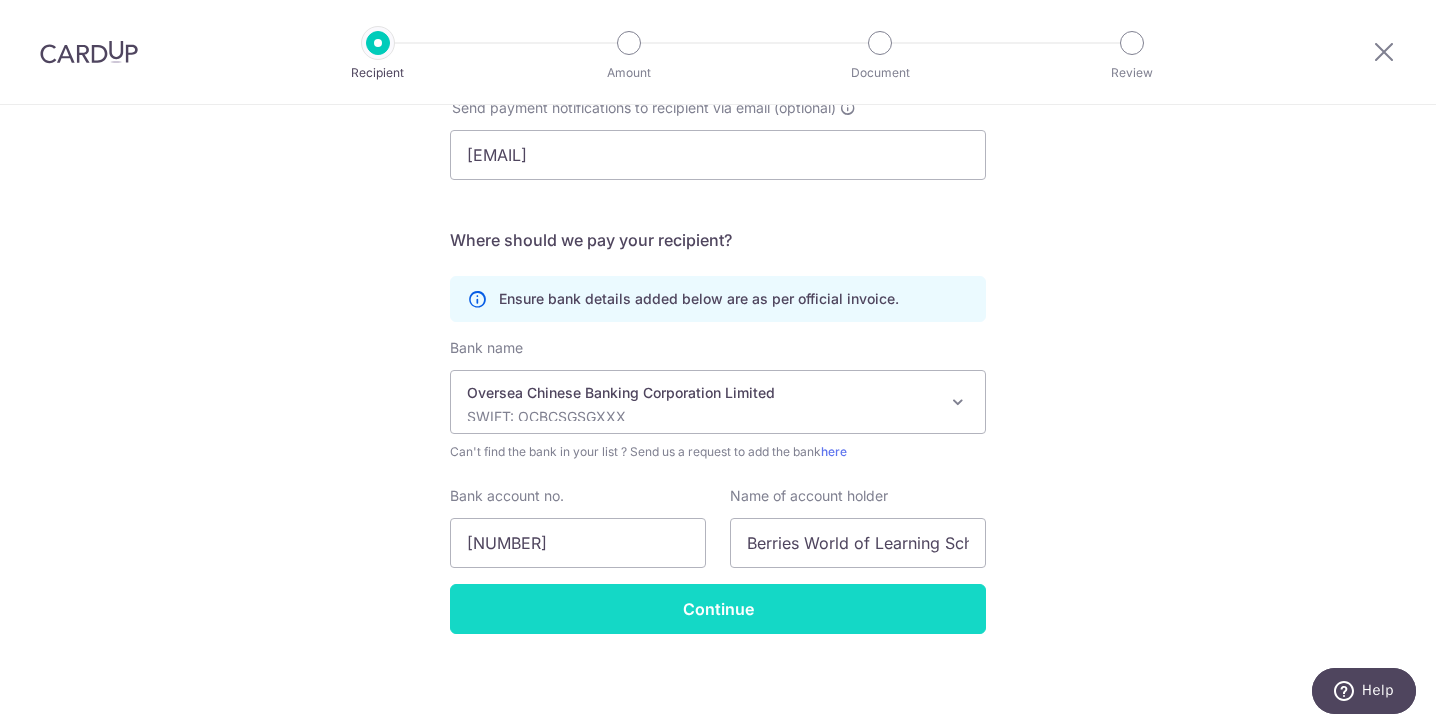 click on "Continue" at bounding box center (718, 609) 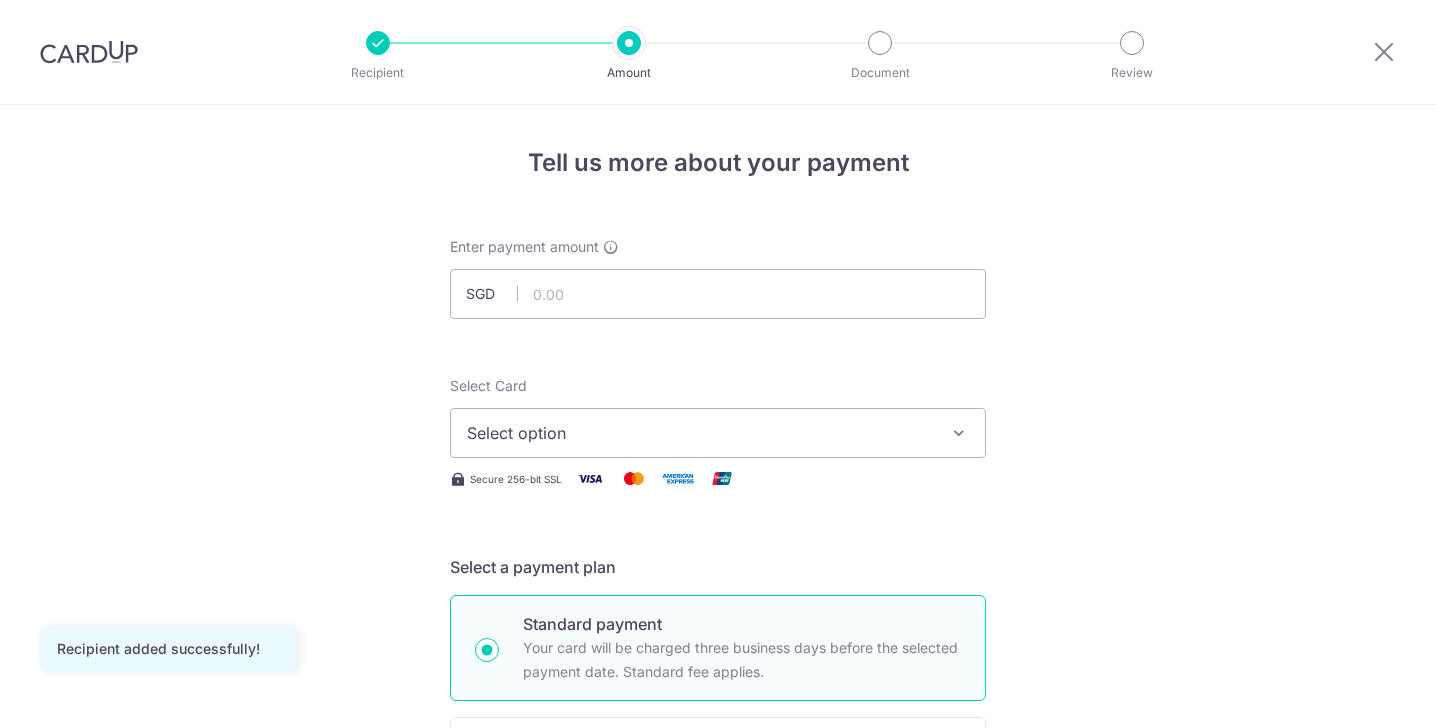 scroll, scrollTop: 0, scrollLeft: 0, axis: both 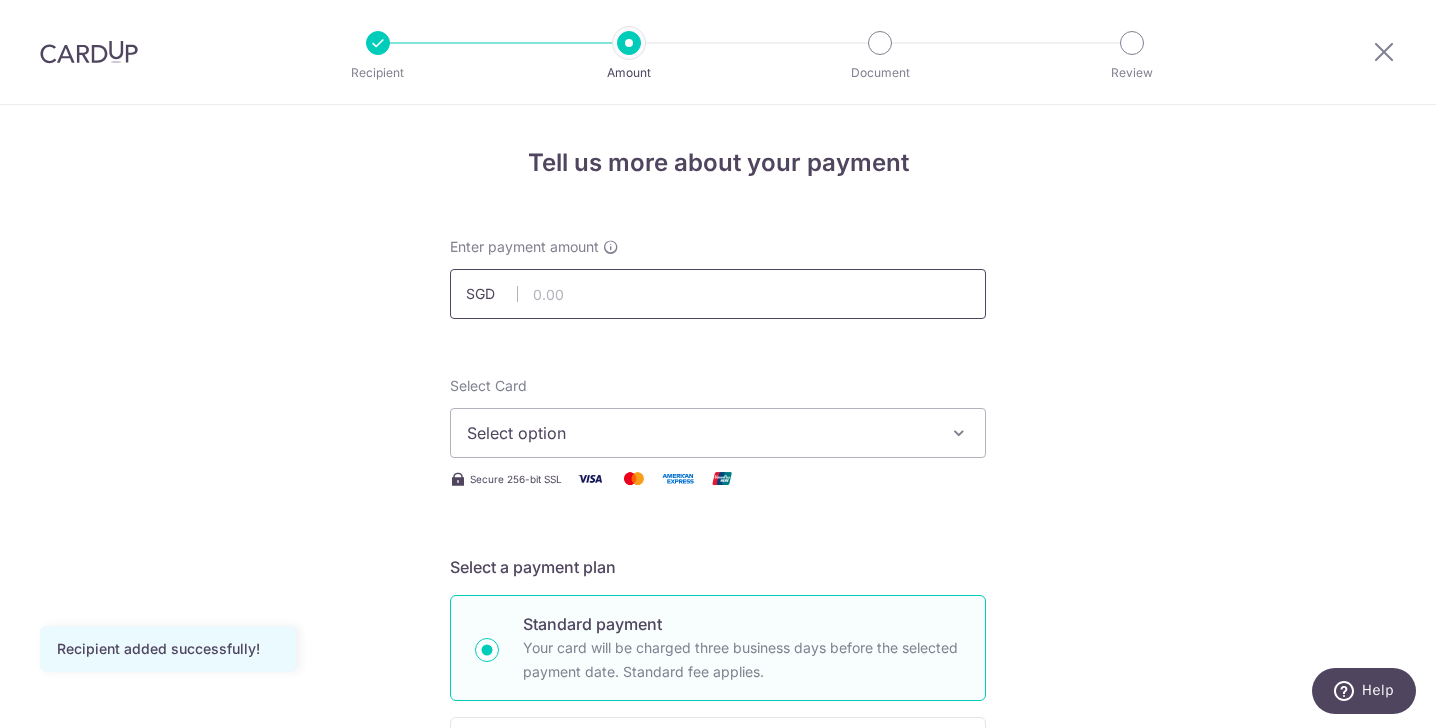click at bounding box center [718, 294] 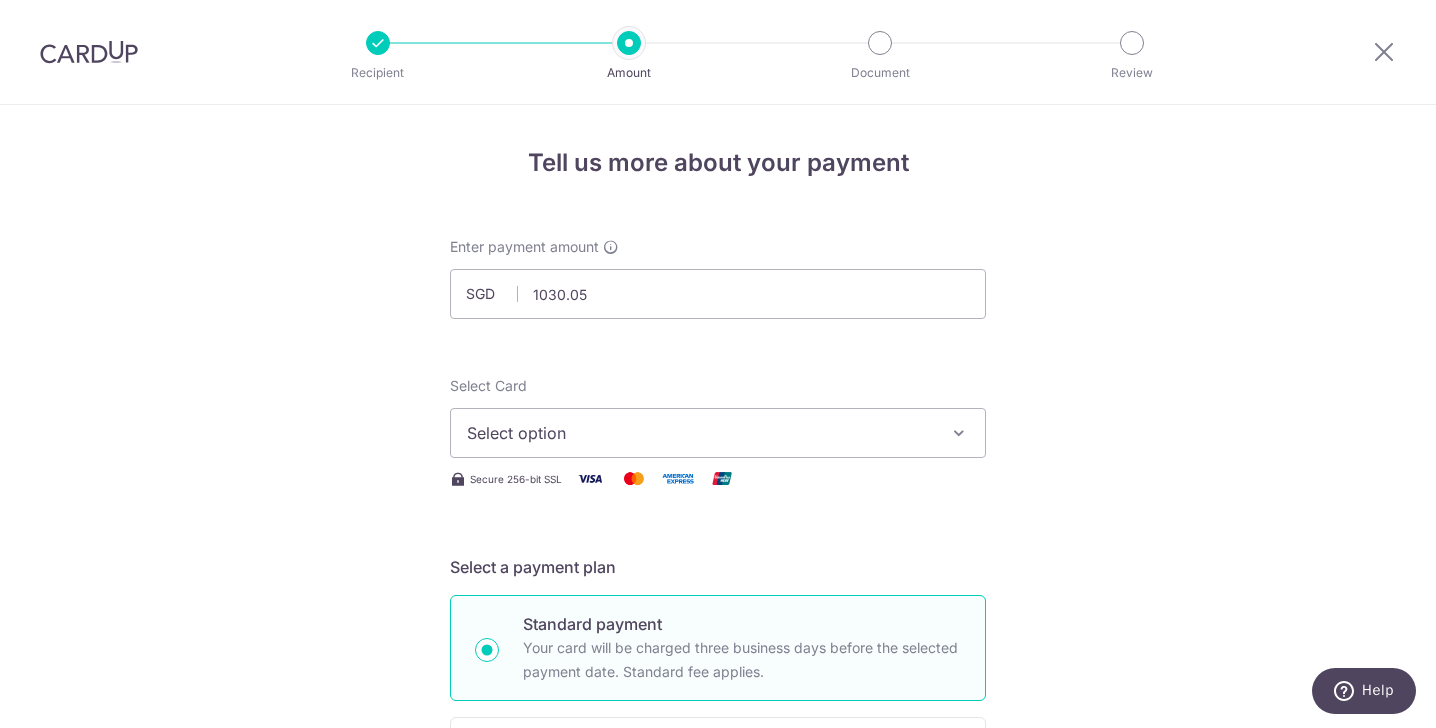 type on "1,030.05" 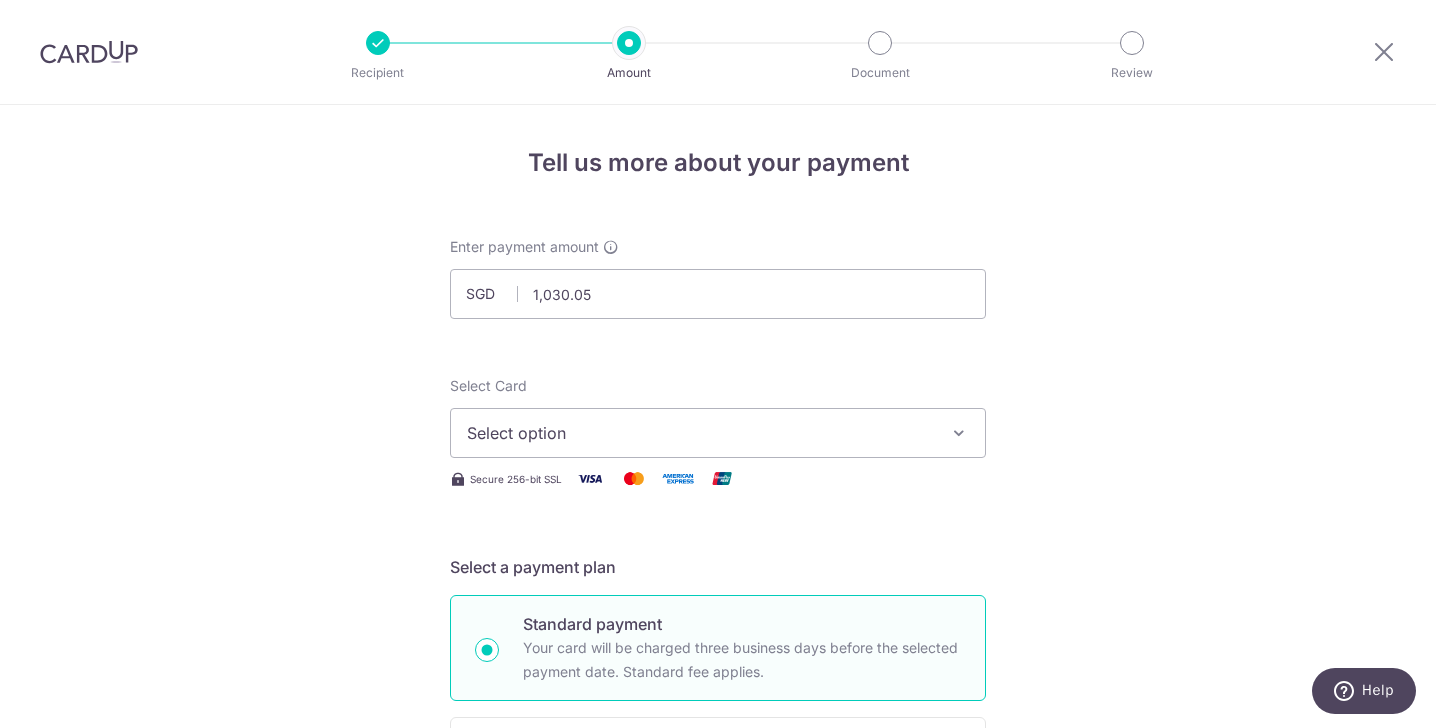 click on "Select option" at bounding box center (700, 433) 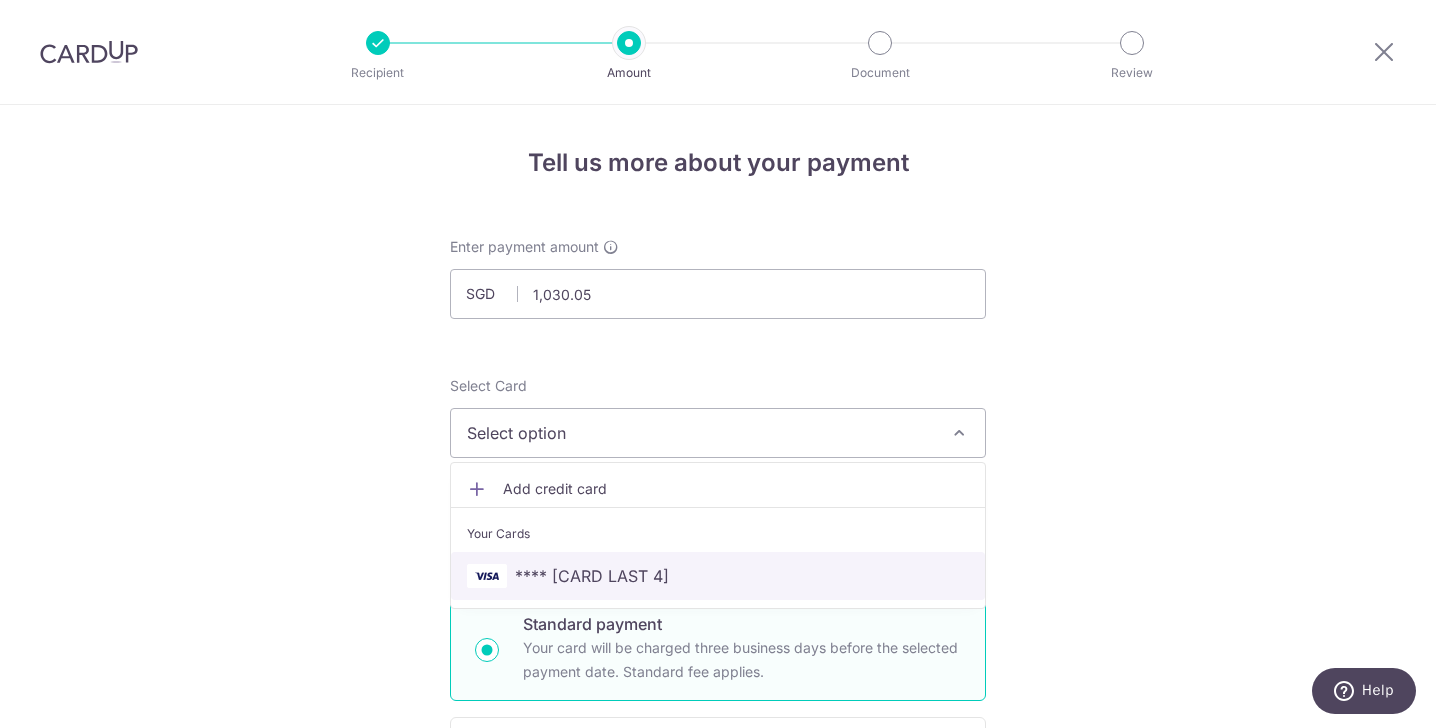 click on "**** 1182" at bounding box center (718, 576) 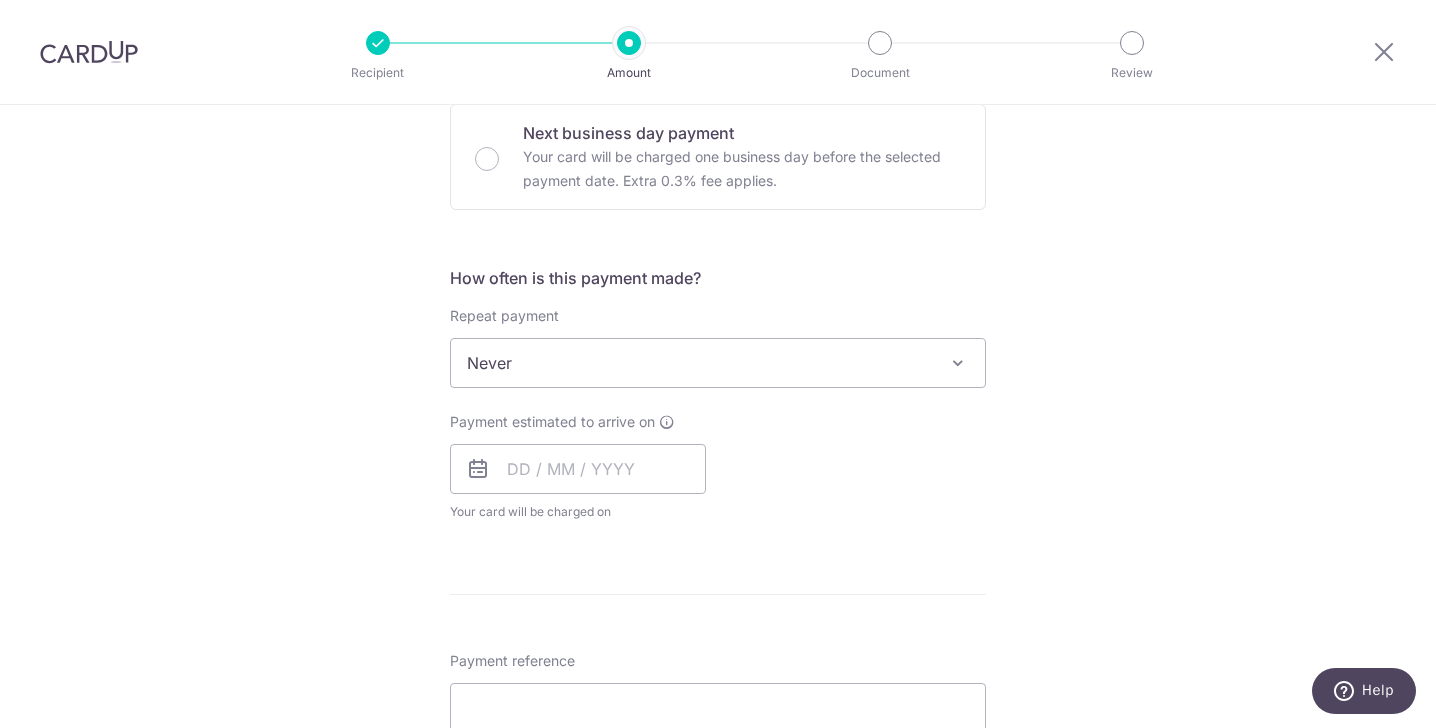 scroll, scrollTop: 672, scrollLeft: 0, axis: vertical 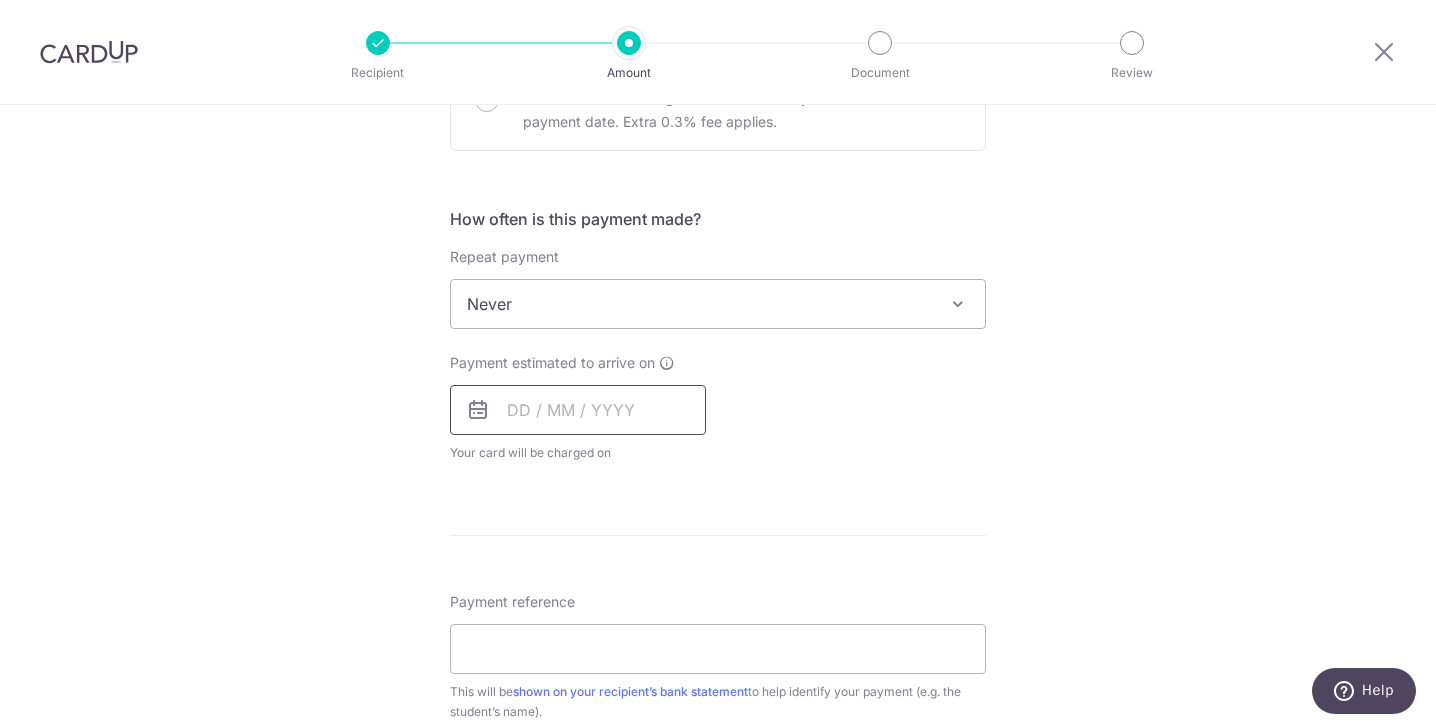 click at bounding box center [578, 410] 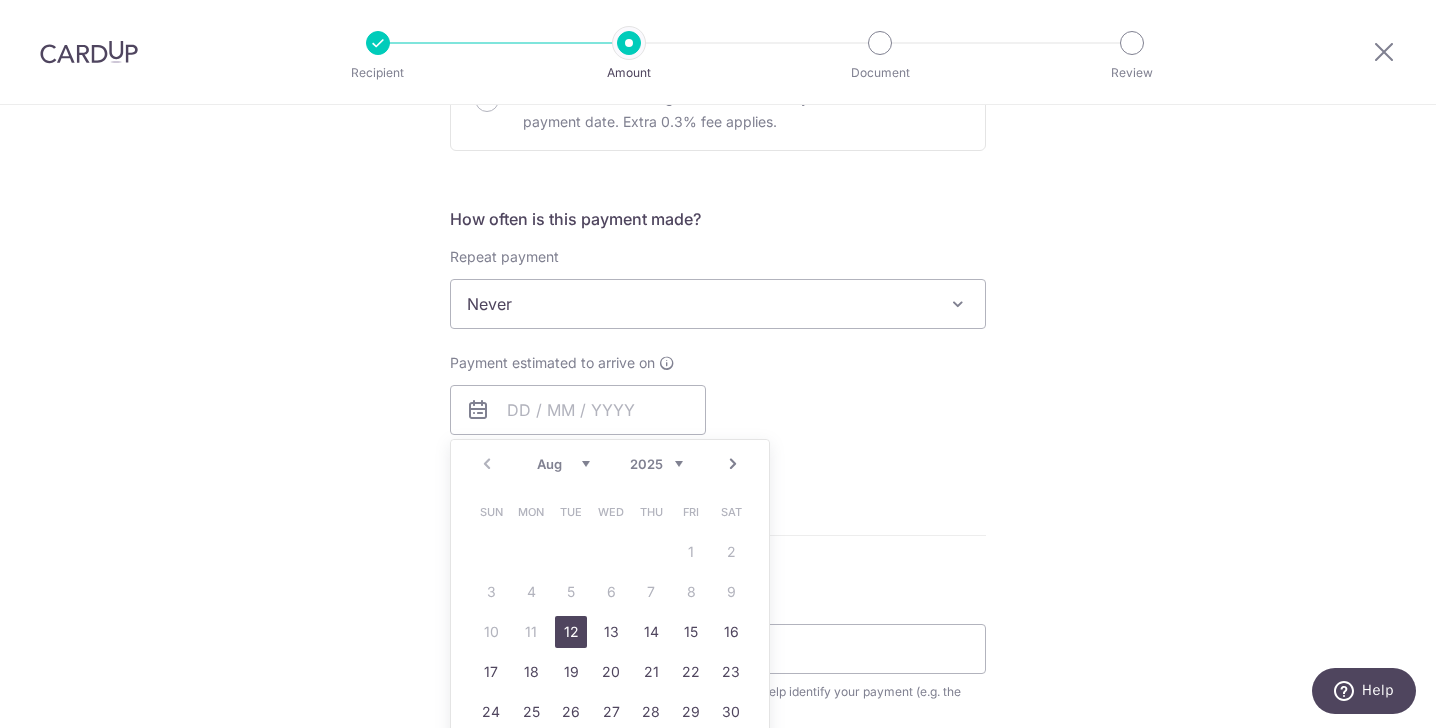 click on "12" at bounding box center (571, 632) 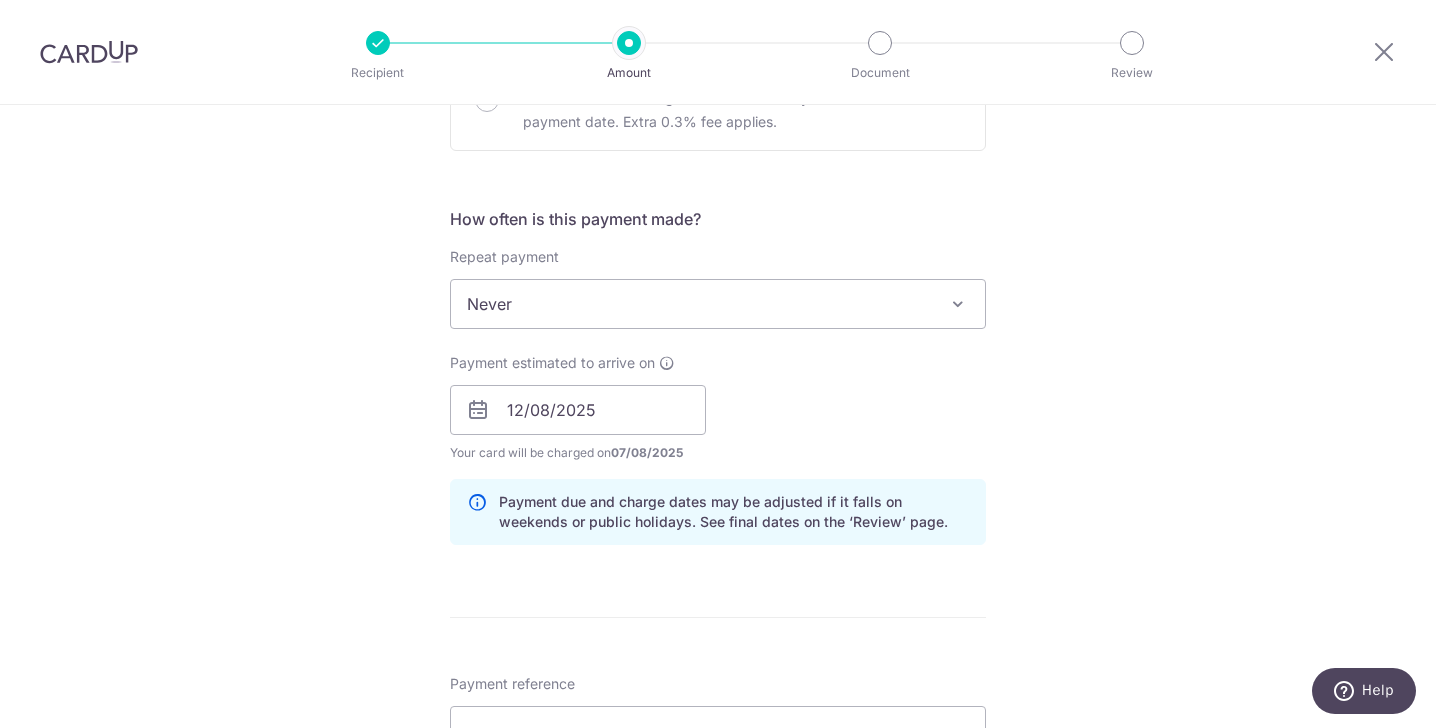 click on "Tell us more about your payment
Enter payment amount
SGD
1,030.05
1030.05
Recipient added successfully!
Select Card
**** 1182
Add credit card
Your Cards
**** 1182
Secure 256-bit SSL
Text
New card details
Card
Secure 256-bit SSL" at bounding box center (718, 378) 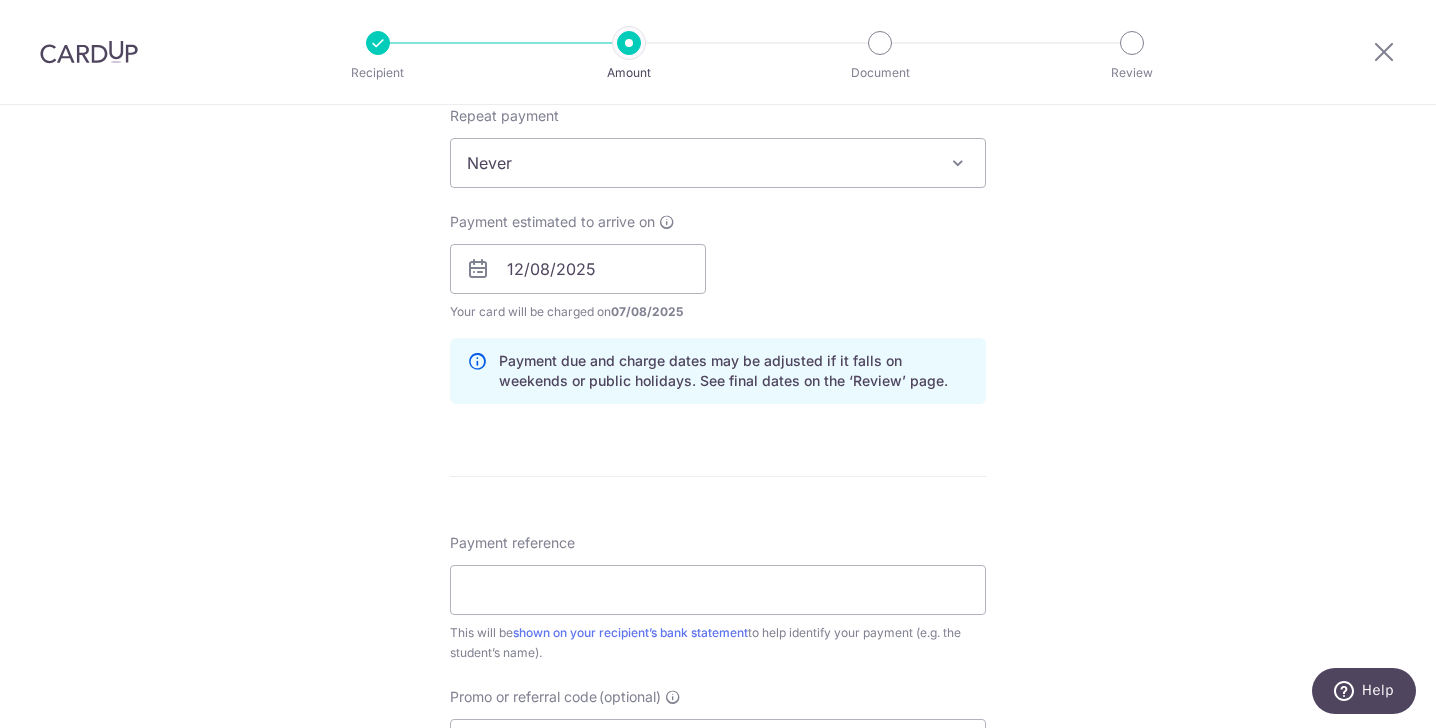 scroll, scrollTop: 981, scrollLeft: 0, axis: vertical 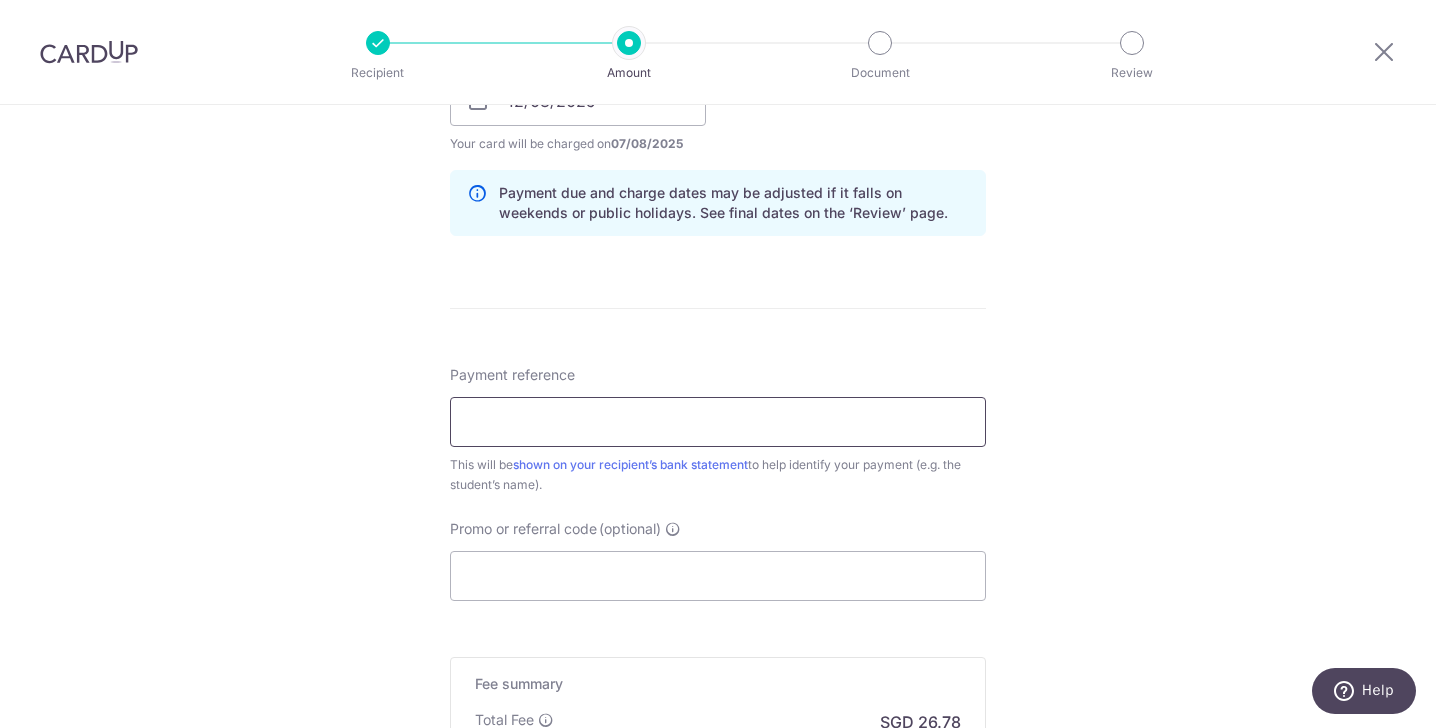 click on "Payment reference" at bounding box center (718, 422) 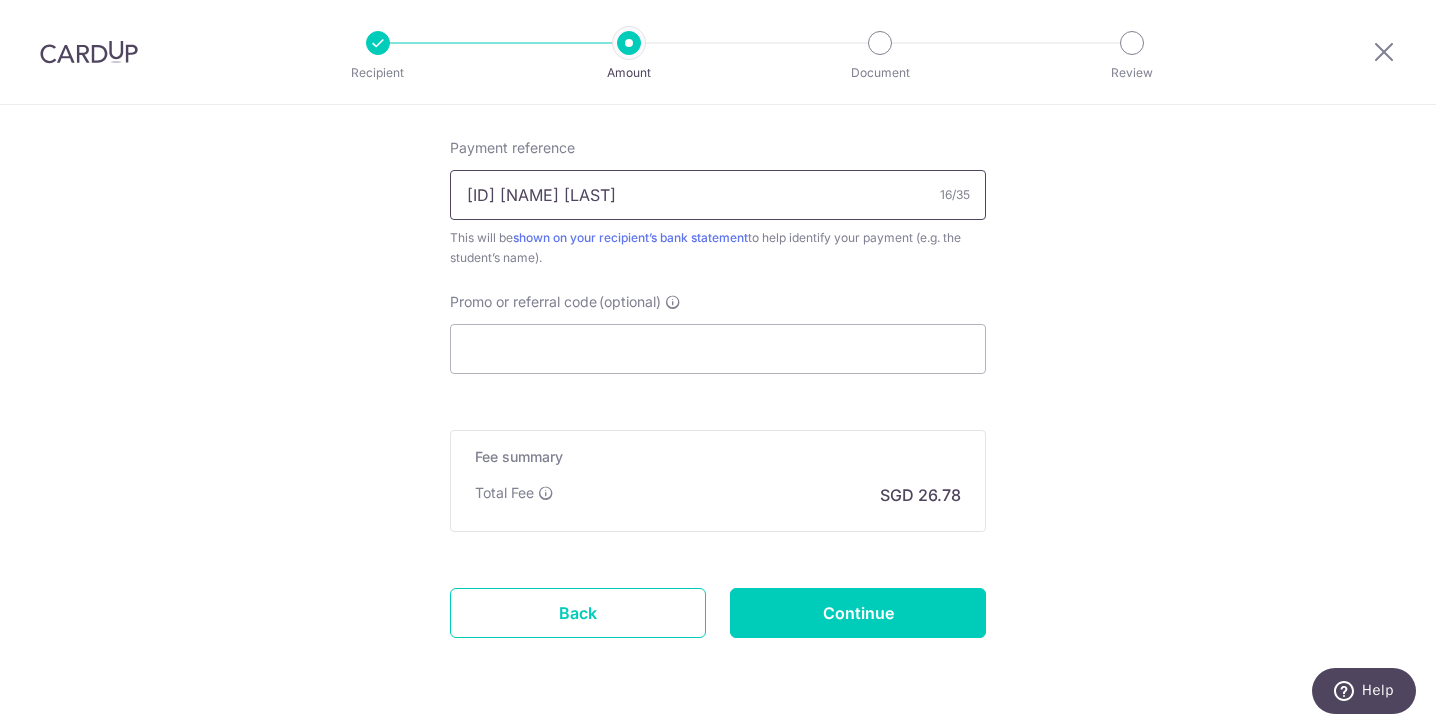 scroll, scrollTop: 1241, scrollLeft: 0, axis: vertical 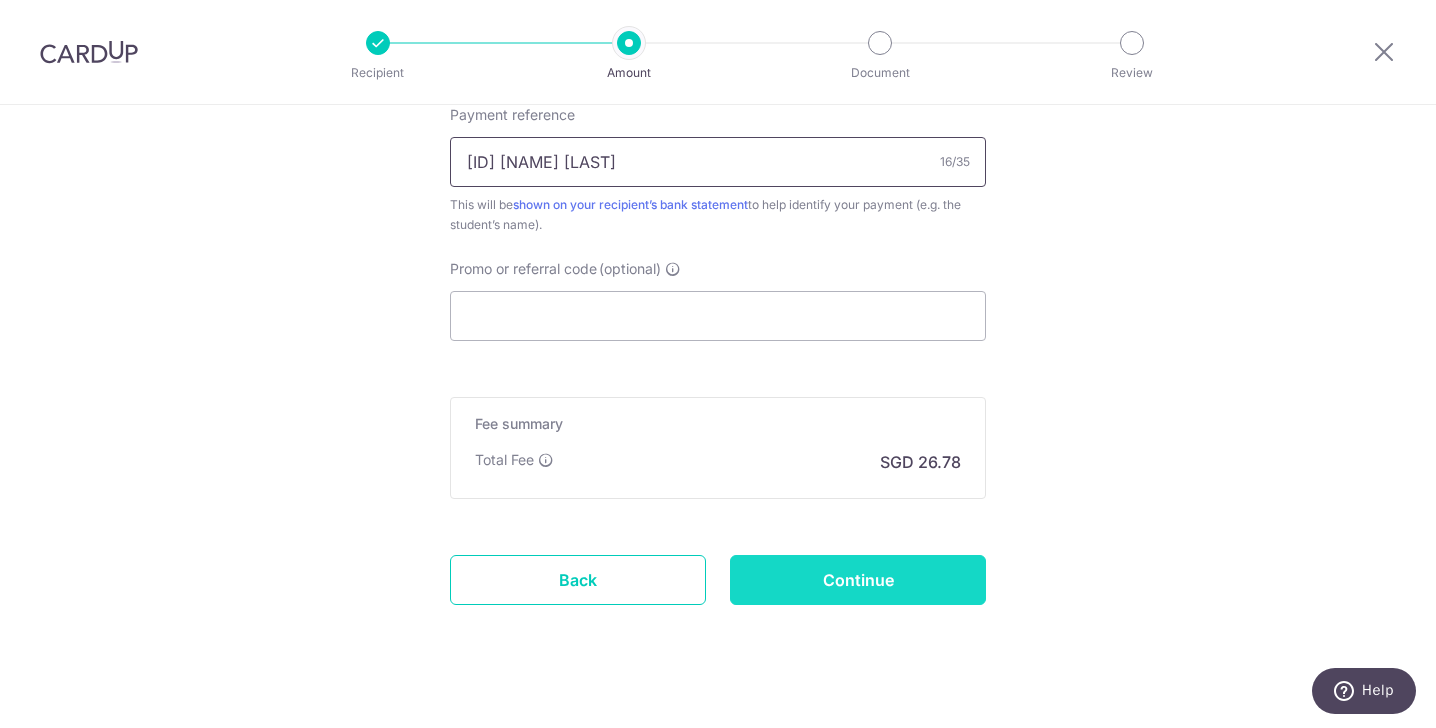 type on "S21185 Avril Tan" 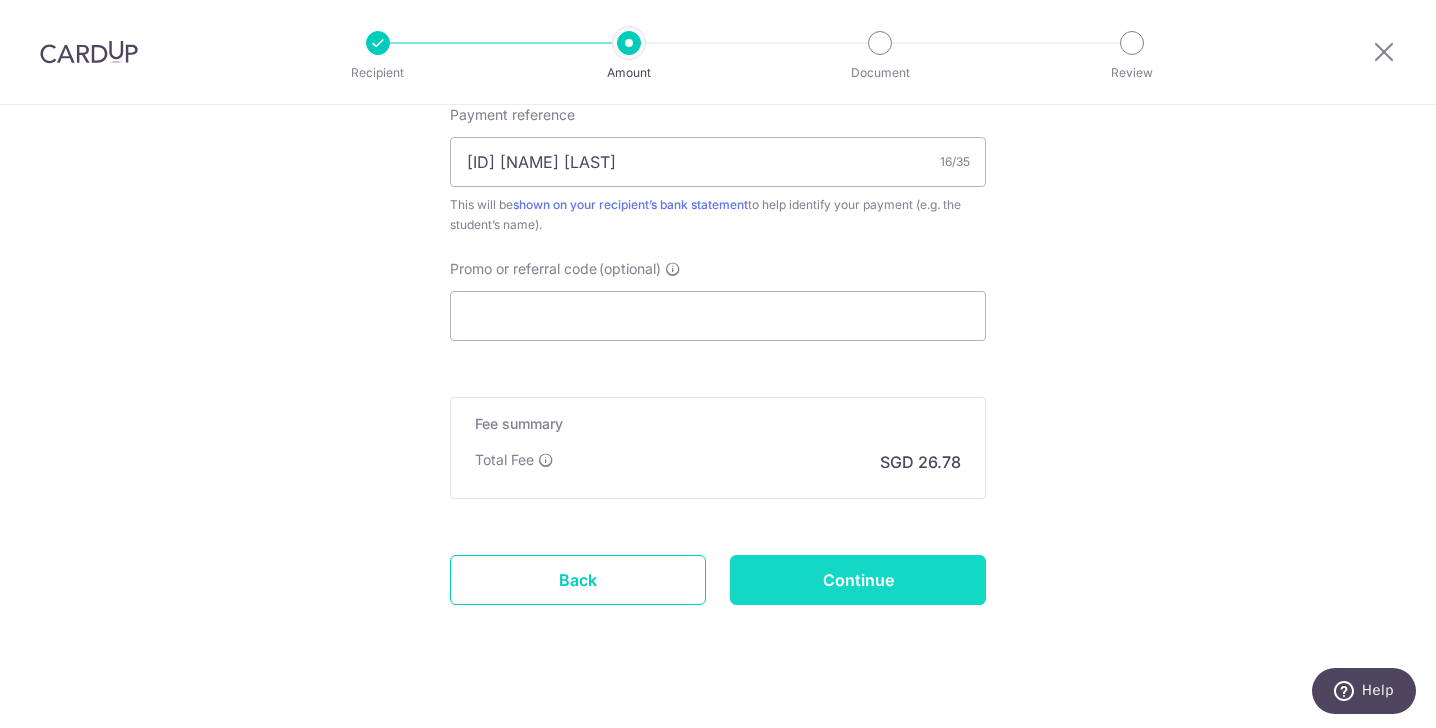 click on "Continue" at bounding box center (858, 580) 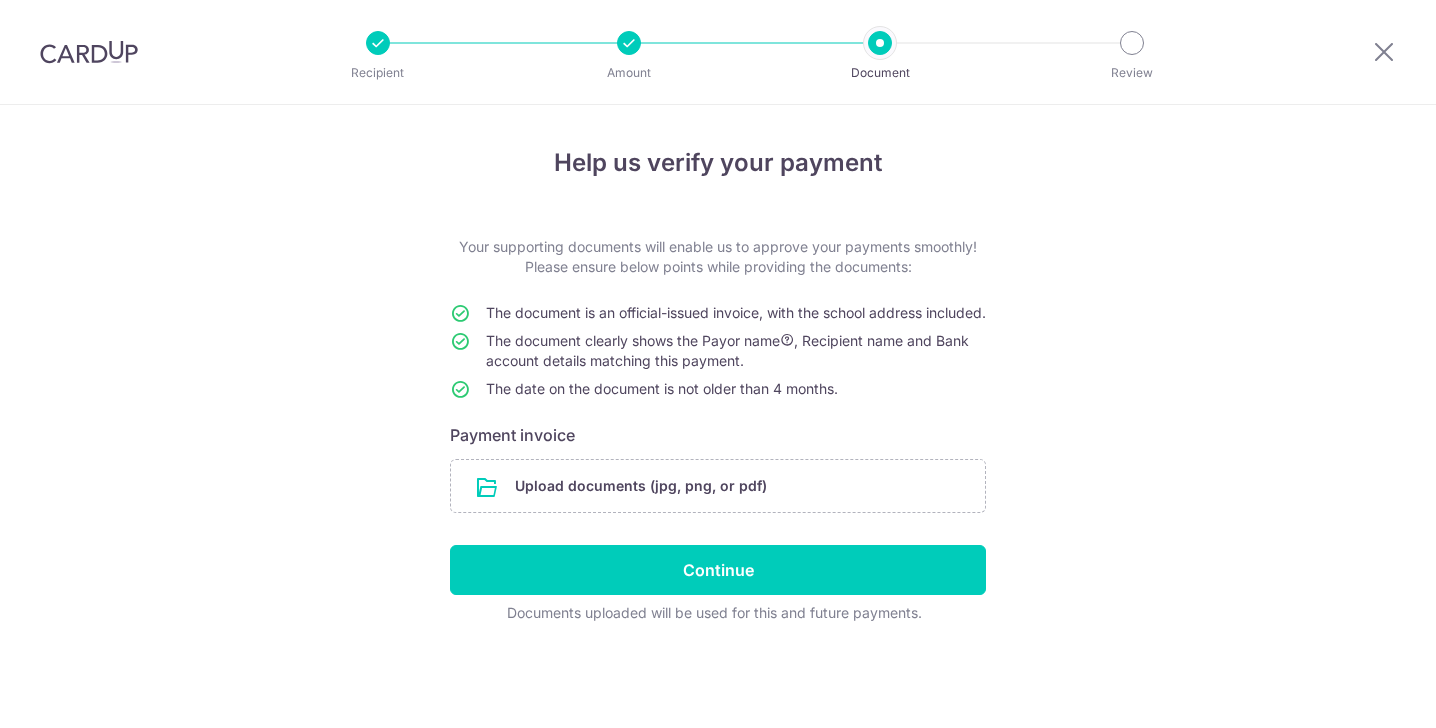 scroll, scrollTop: 0, scrollLeft: 0, axis: both 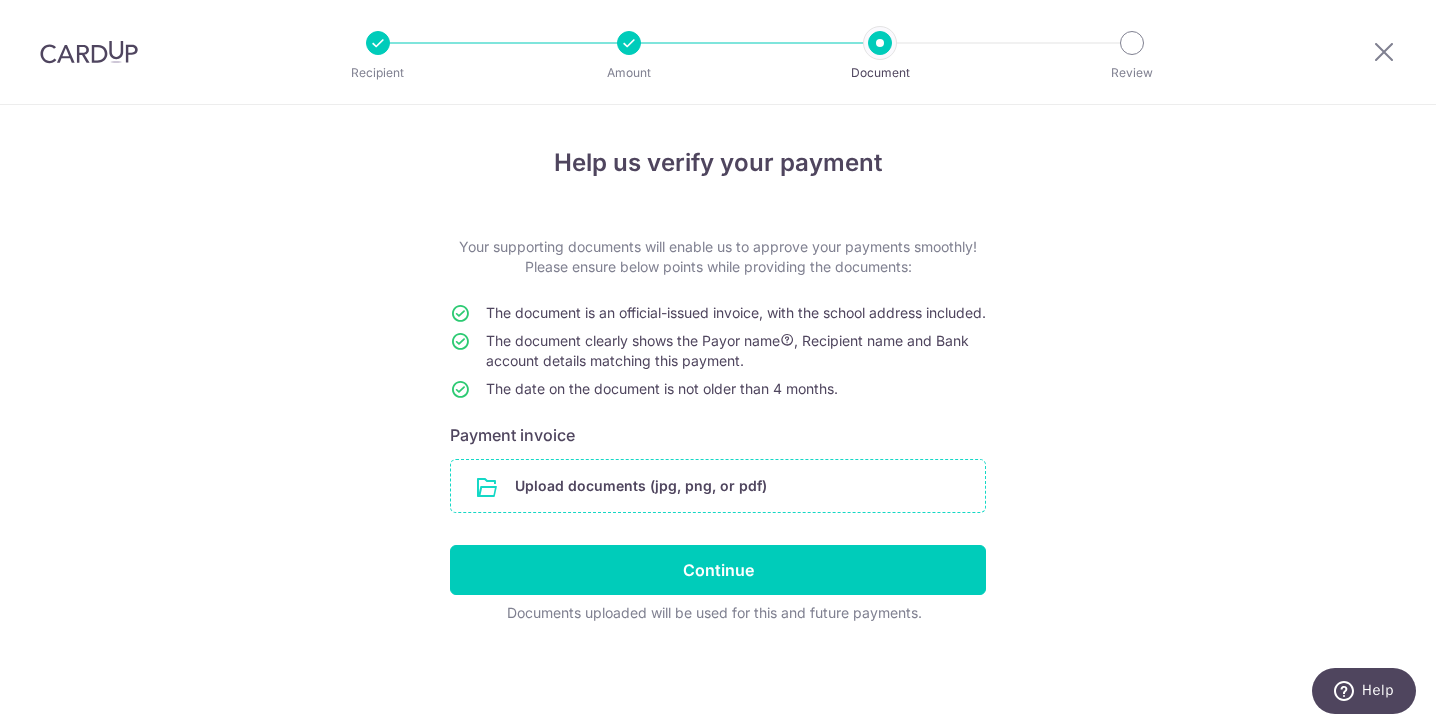 click at bounding box center [718, 486] 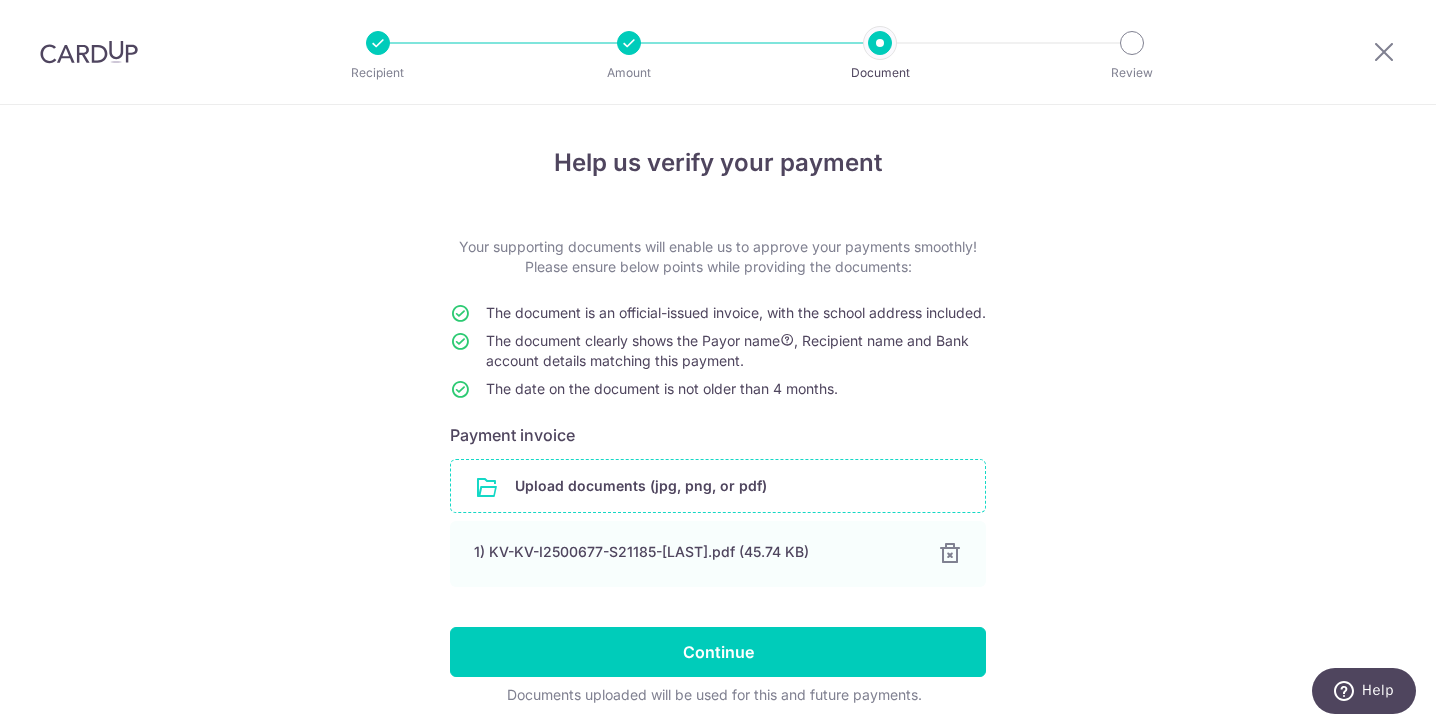 click on "The document clearly shows the Payor name  , Recipient name and Bank account details matching this payment." at bounding box center [727, 350] 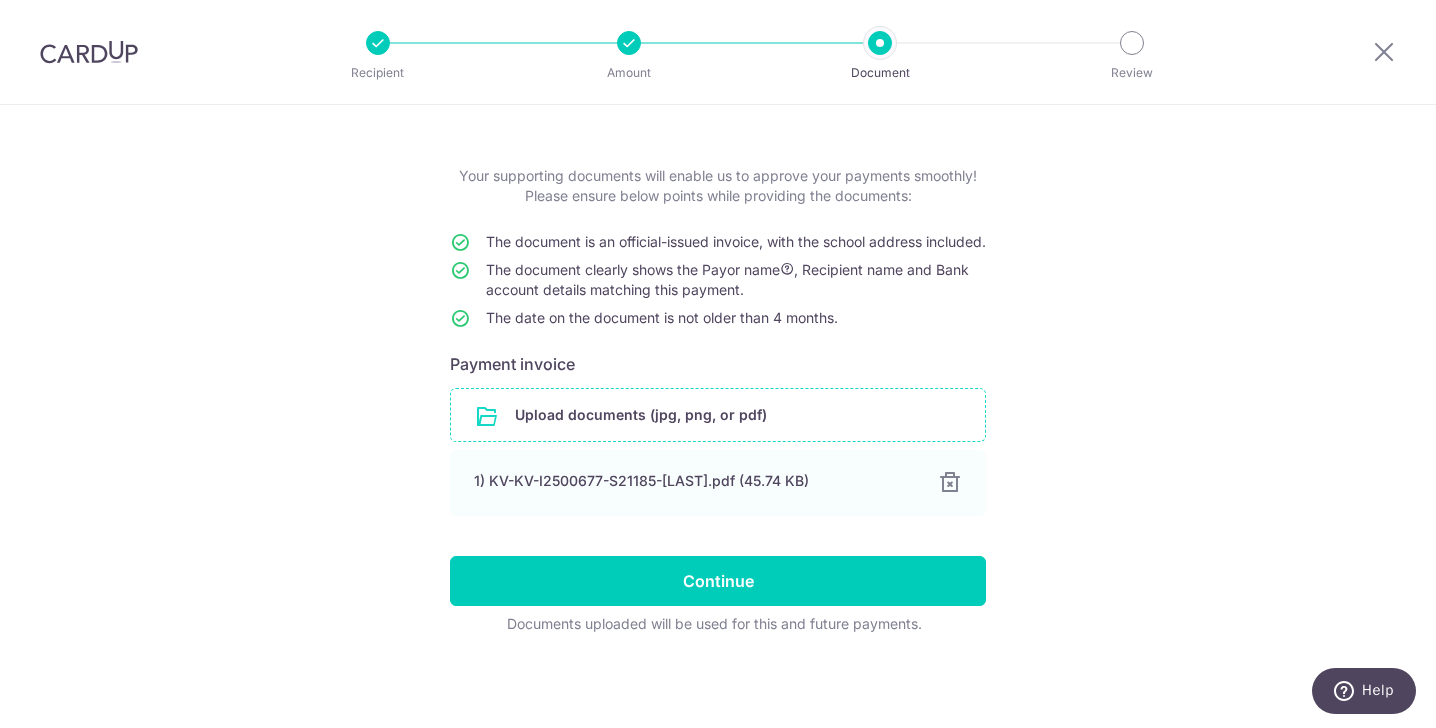 scroll, scrollTop: 0, scrollLeft: 0, axis: both 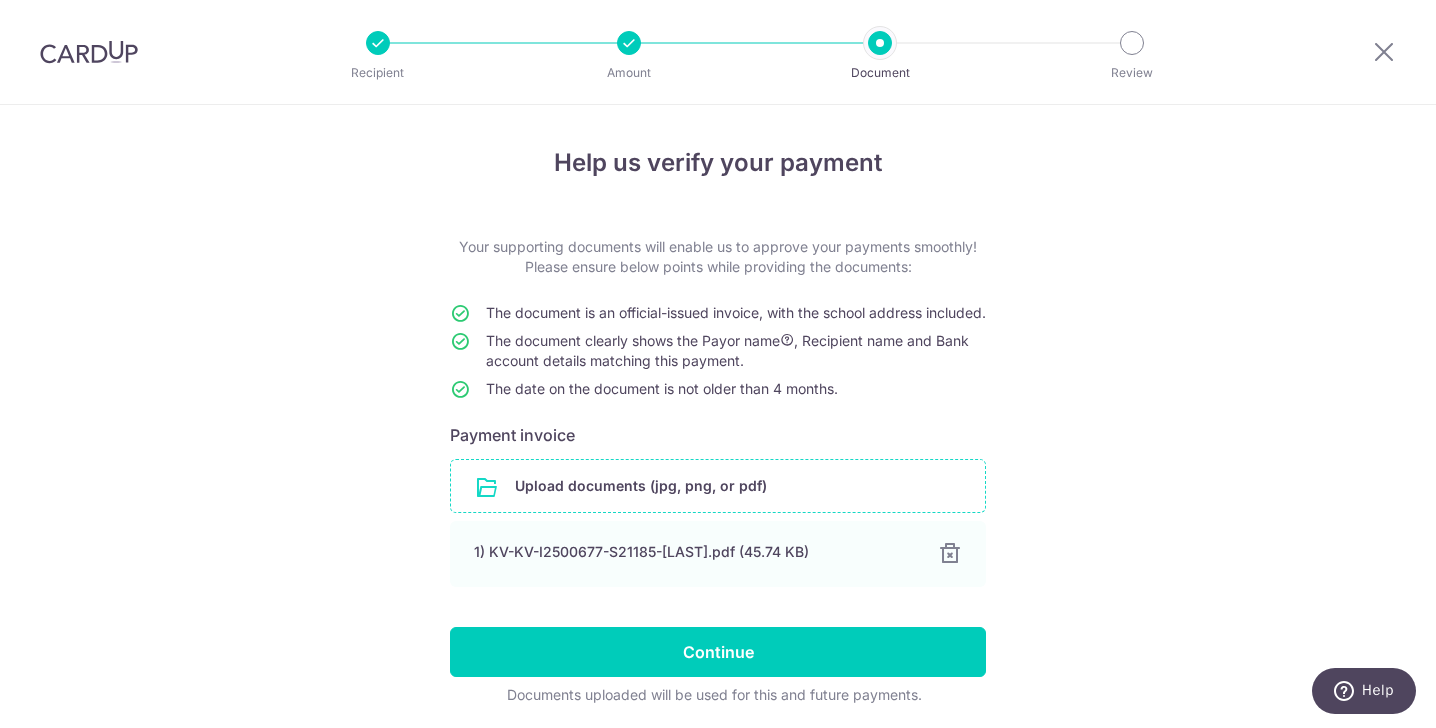 click at bounding box center (629, 43) 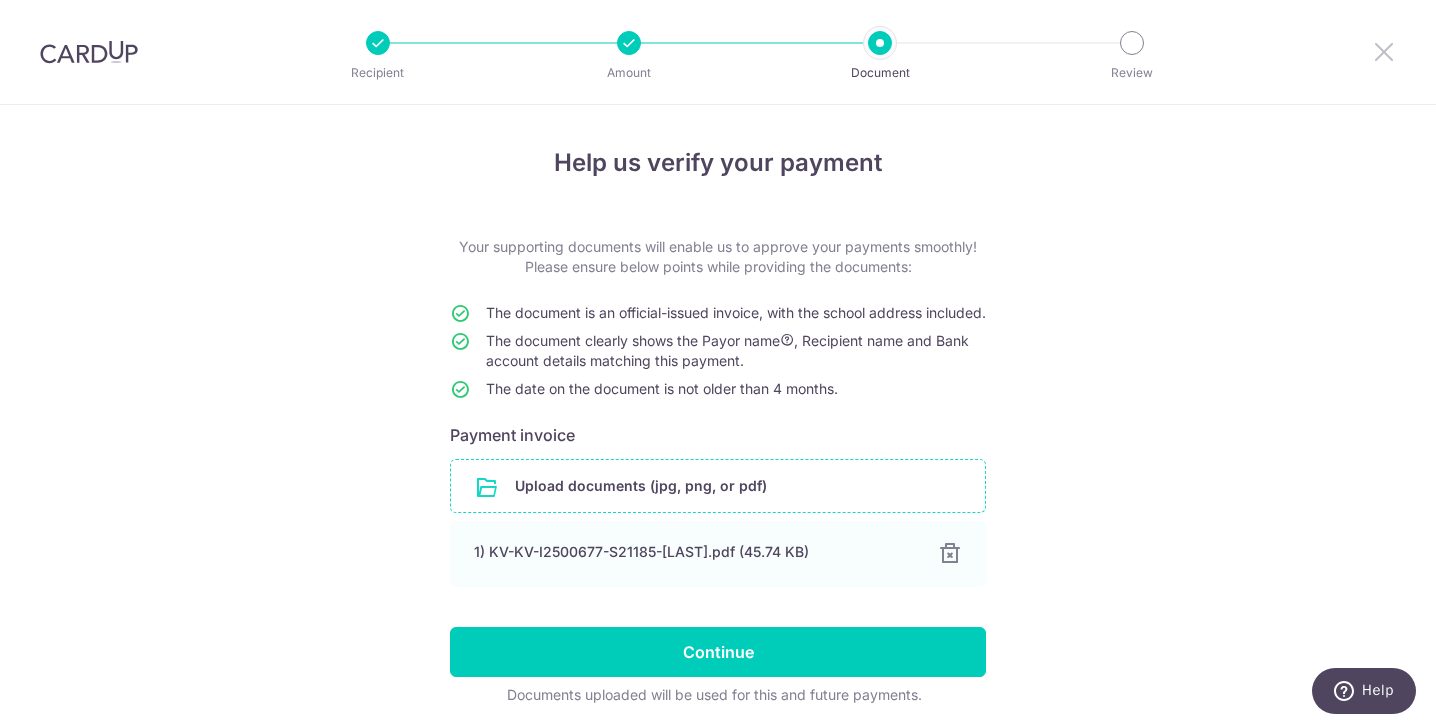 click at bounding box center (1384, 51) 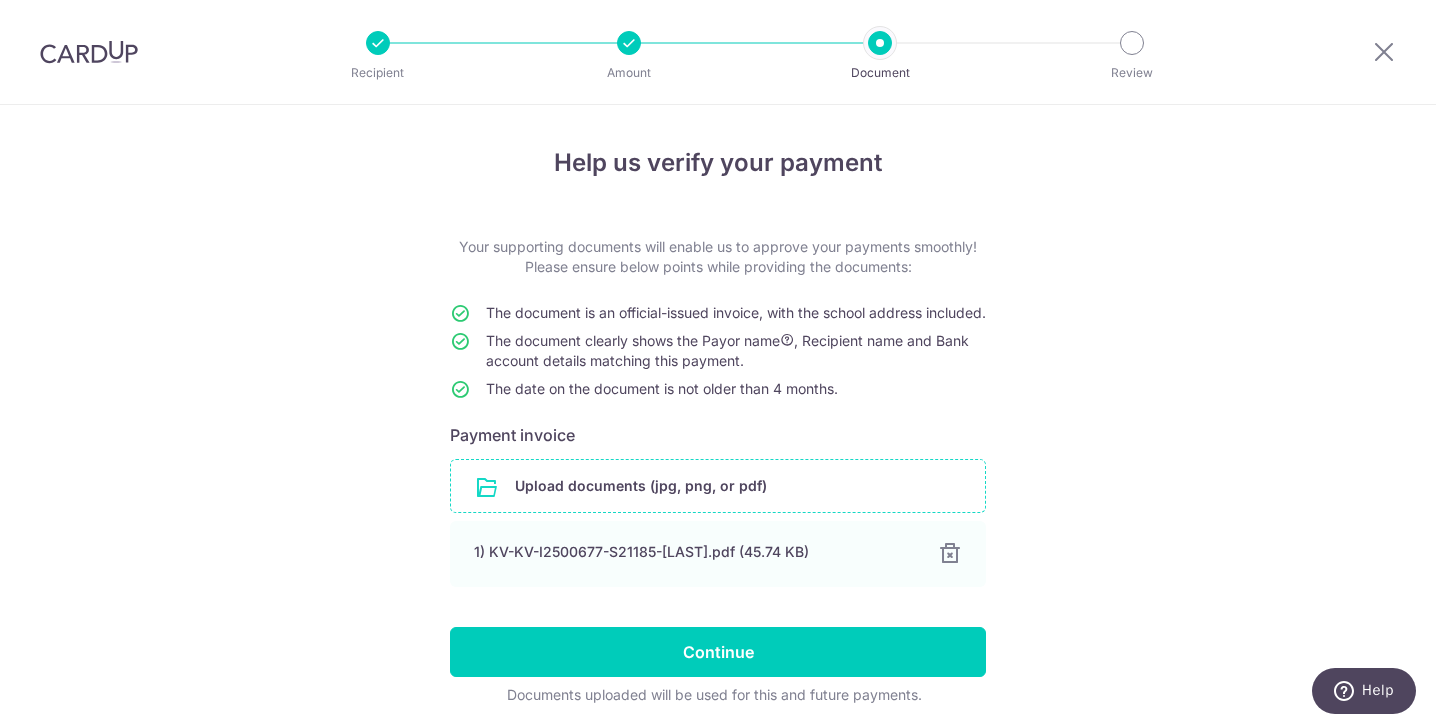 click at bounding box center [629, 43] 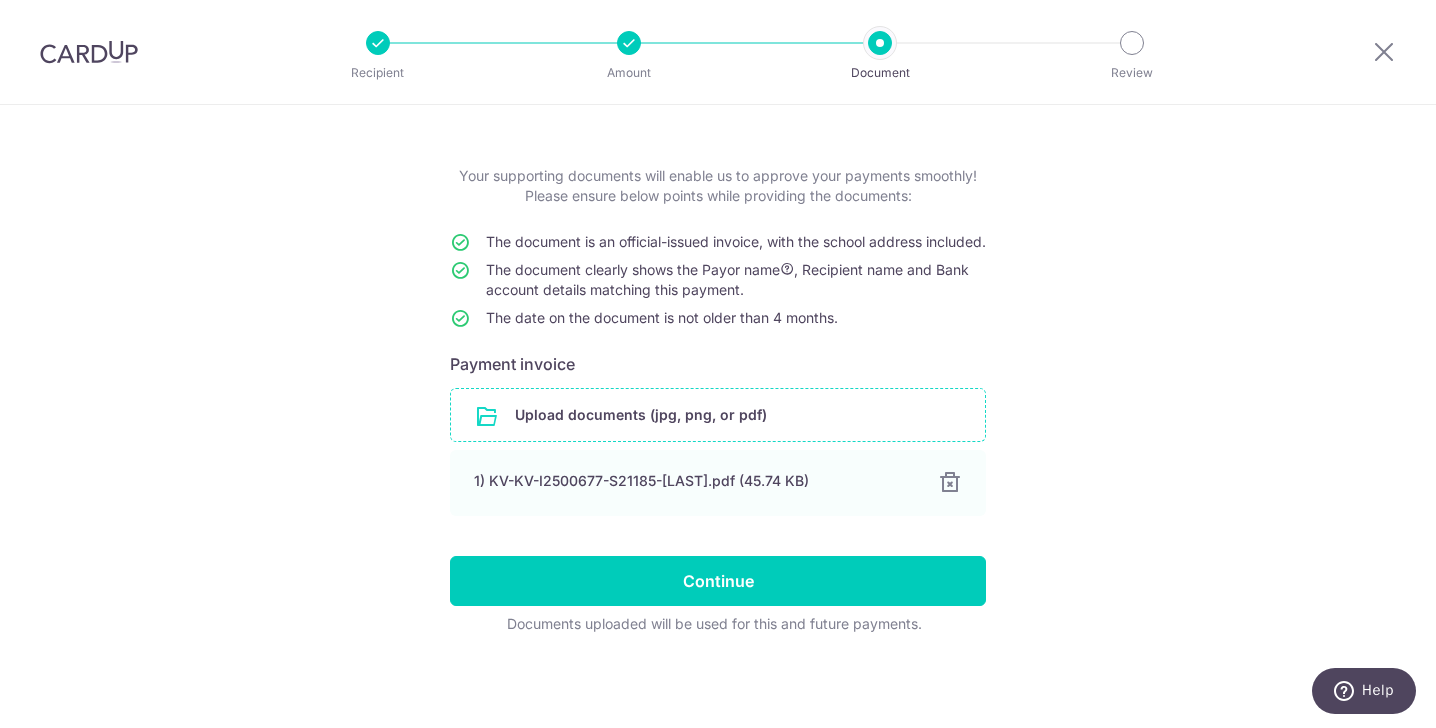 scroll, scrollTop: 0, scrollLeft: 0, axis: both 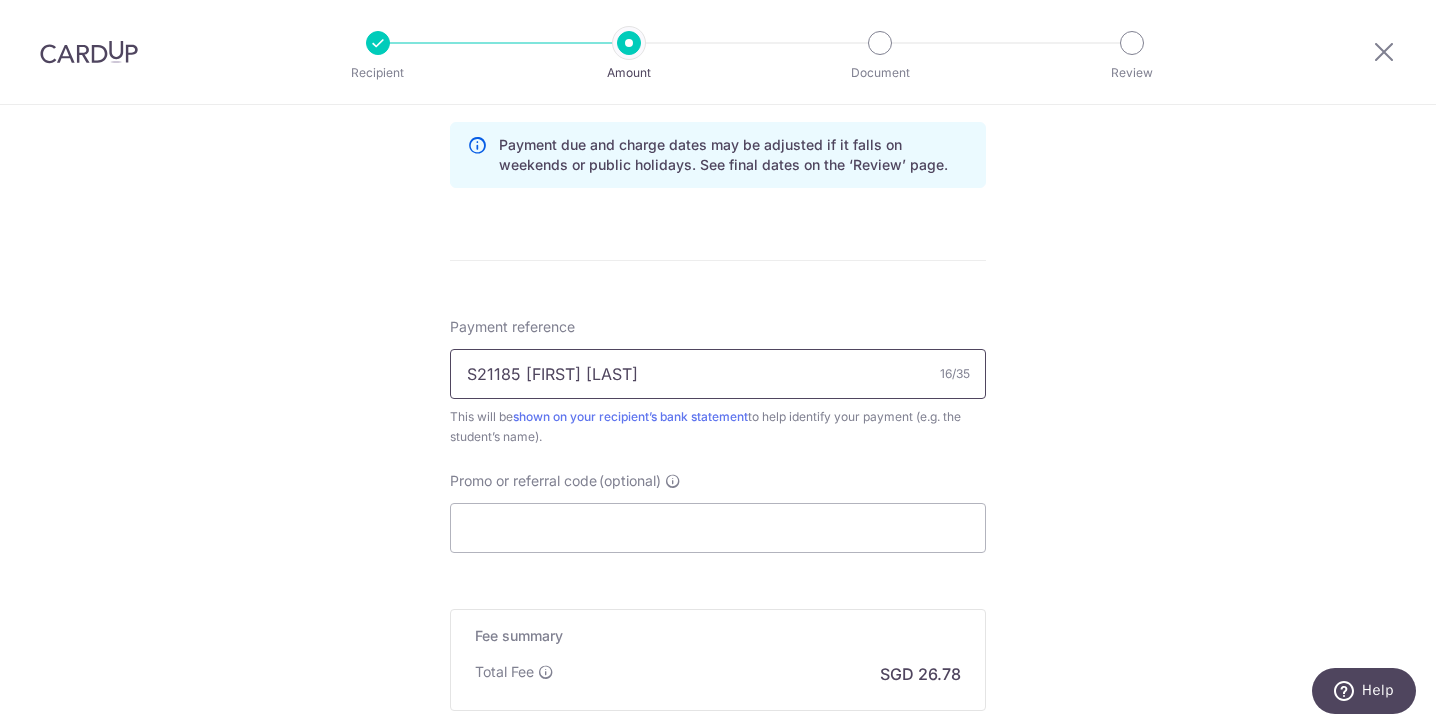 drag, startPoint x: 519, startPoint y: 376, endPoint x: 462, endPoint y: 378, distance: 57.035076 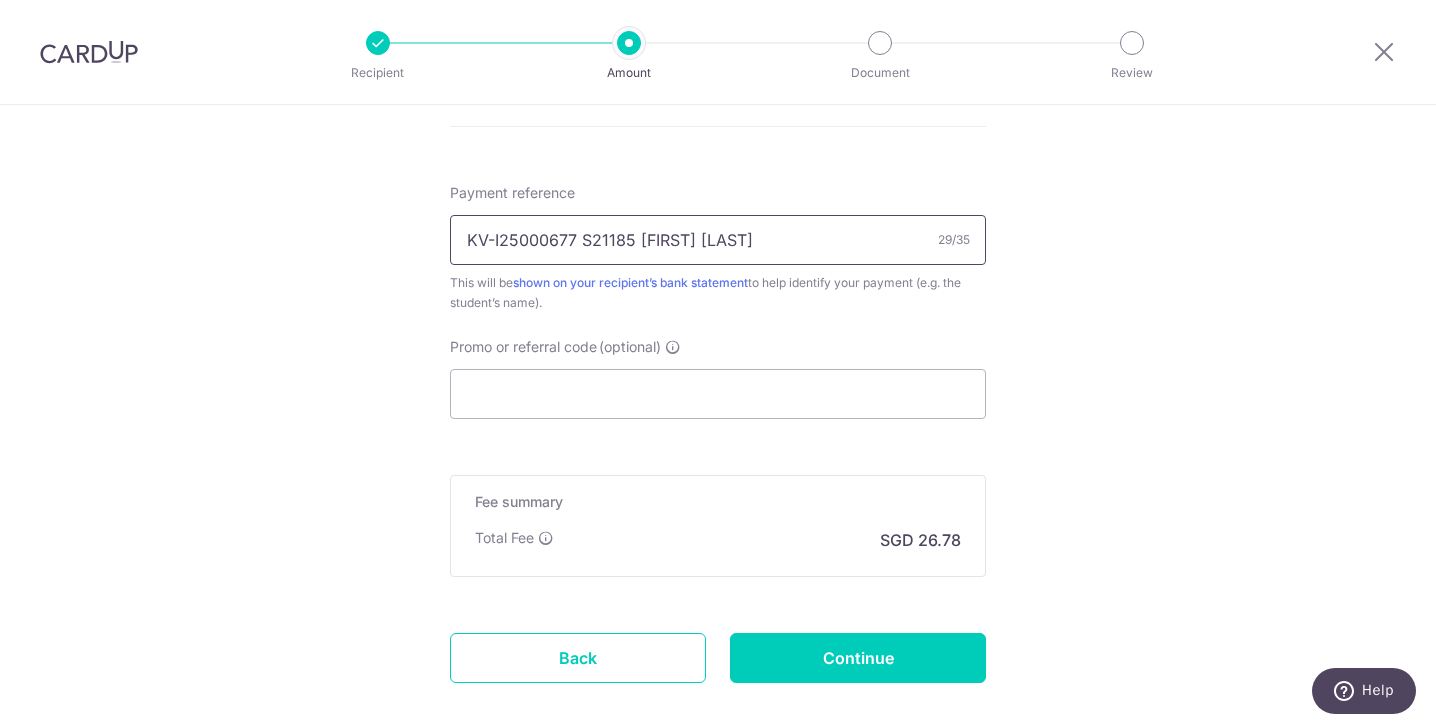 scroll, scrollTop: 1268, scrollLeft: 0, axis: vertical 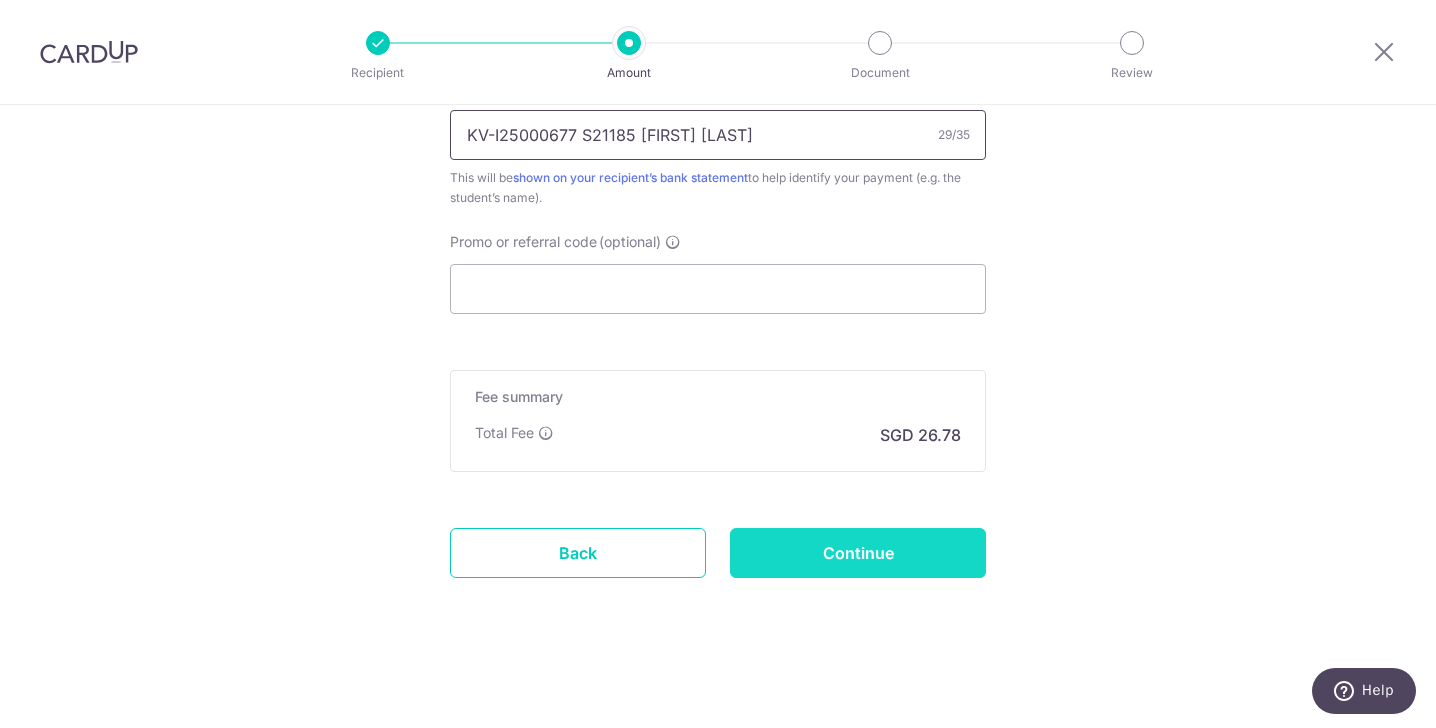 type on "KV-I25000677 S21185 [FIRST] [LAST]" 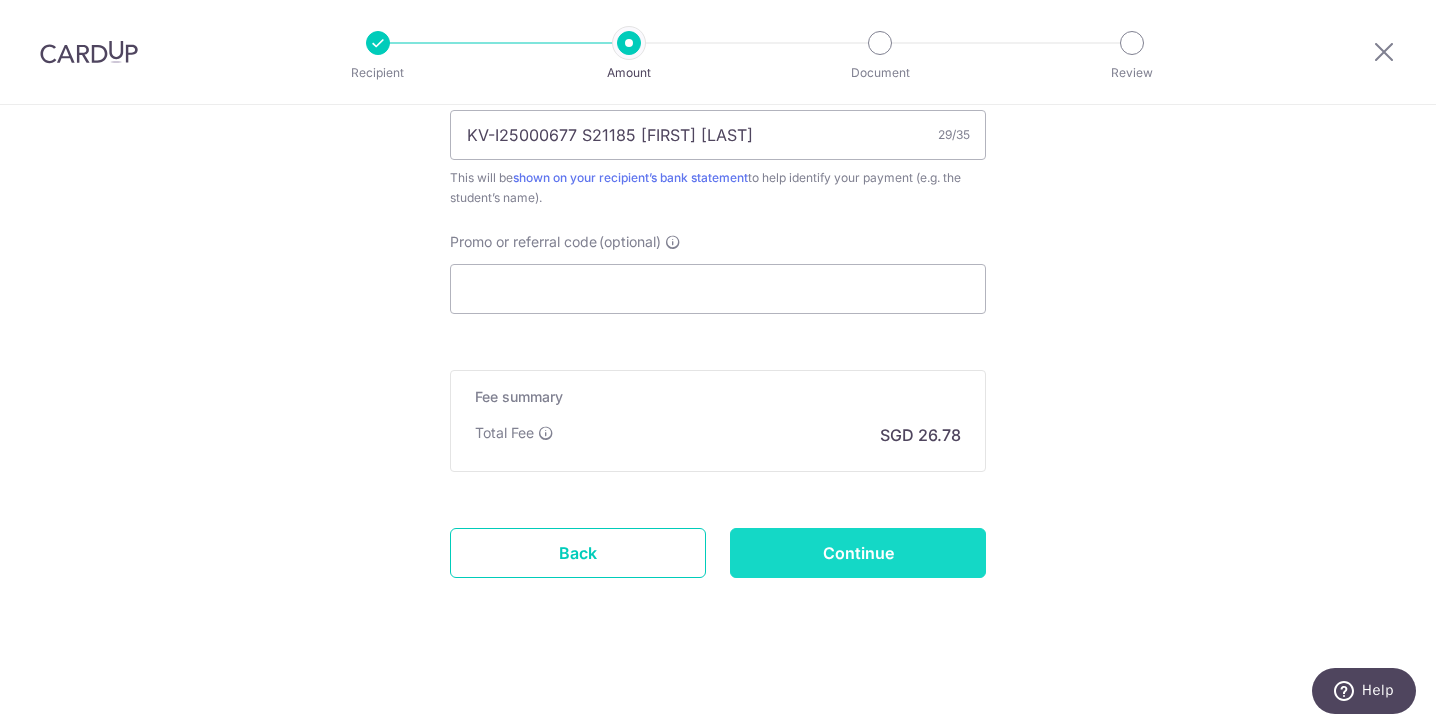 click on "Continue" at bounding box center [858, 553] 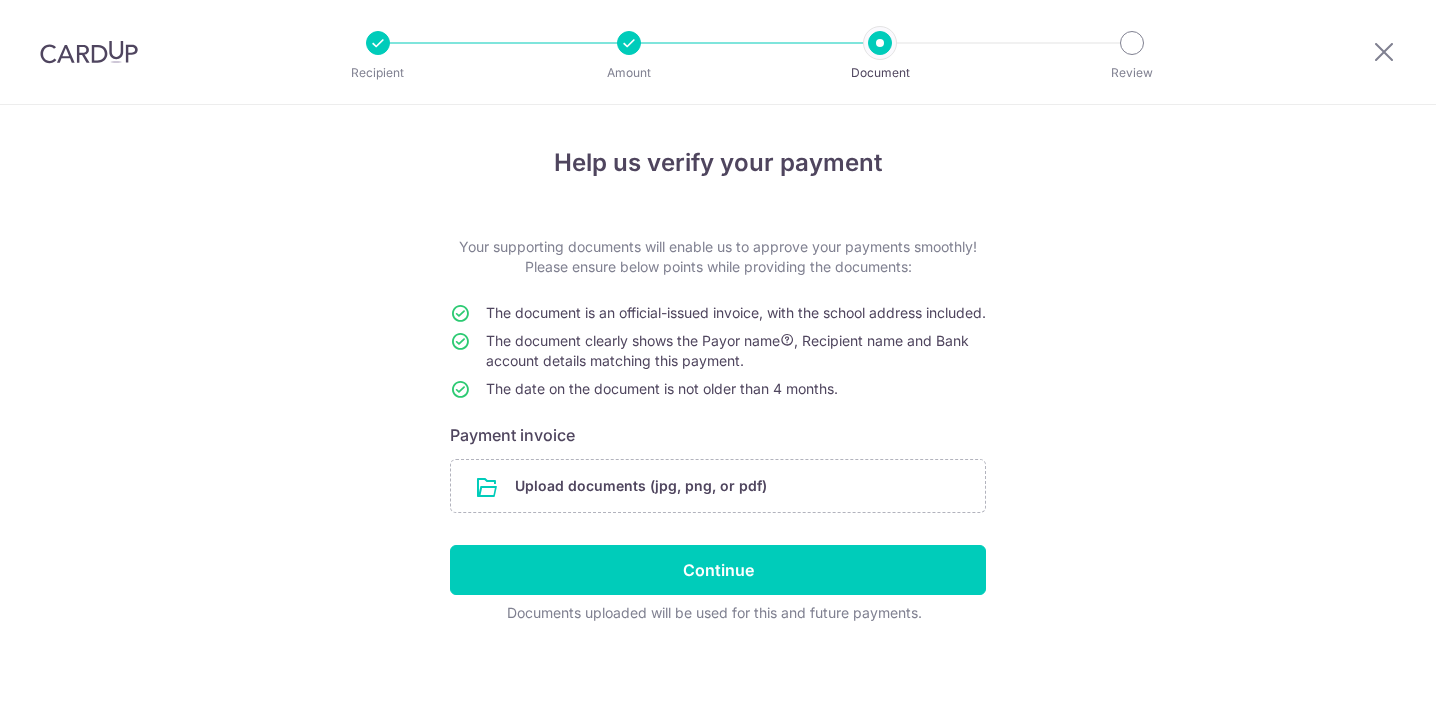 scroll, scrollTop: 0, scrollLeft: 0, axis: both 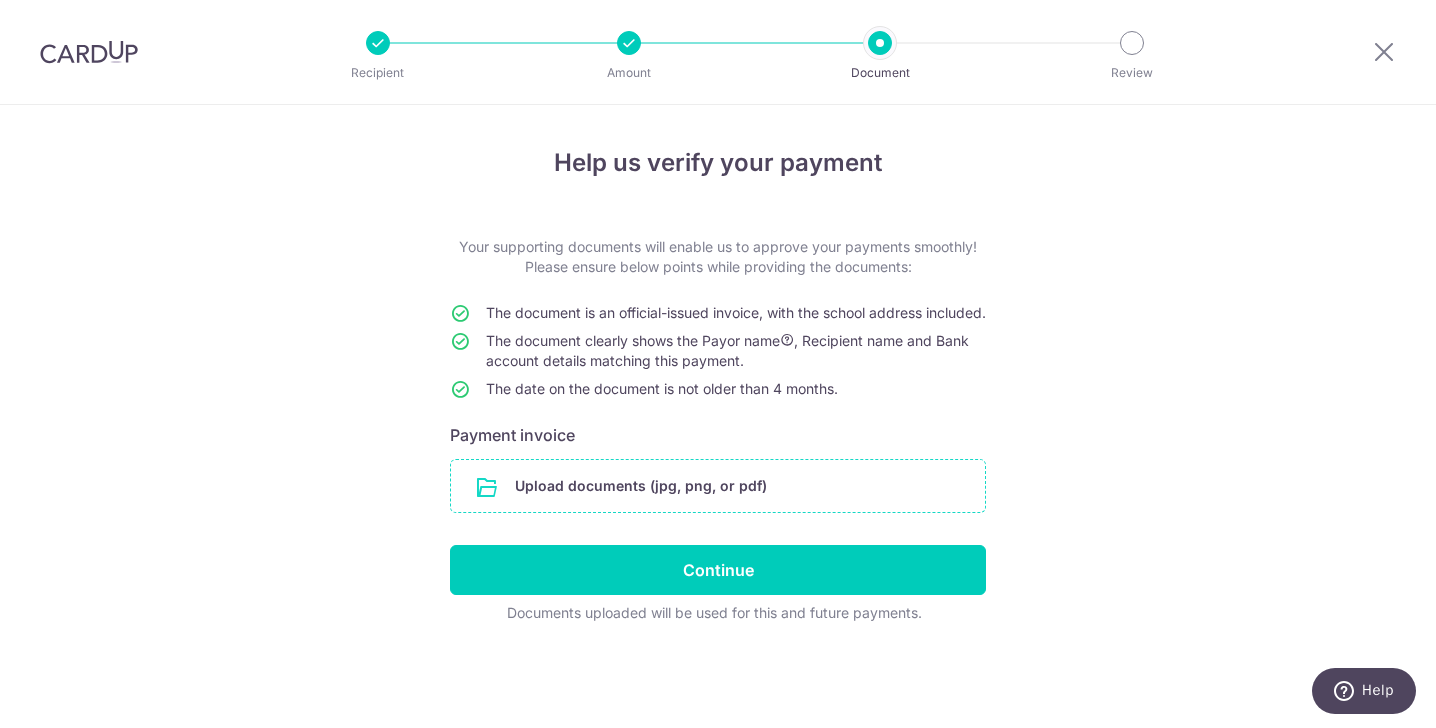 click at bounding box center (718, 486) 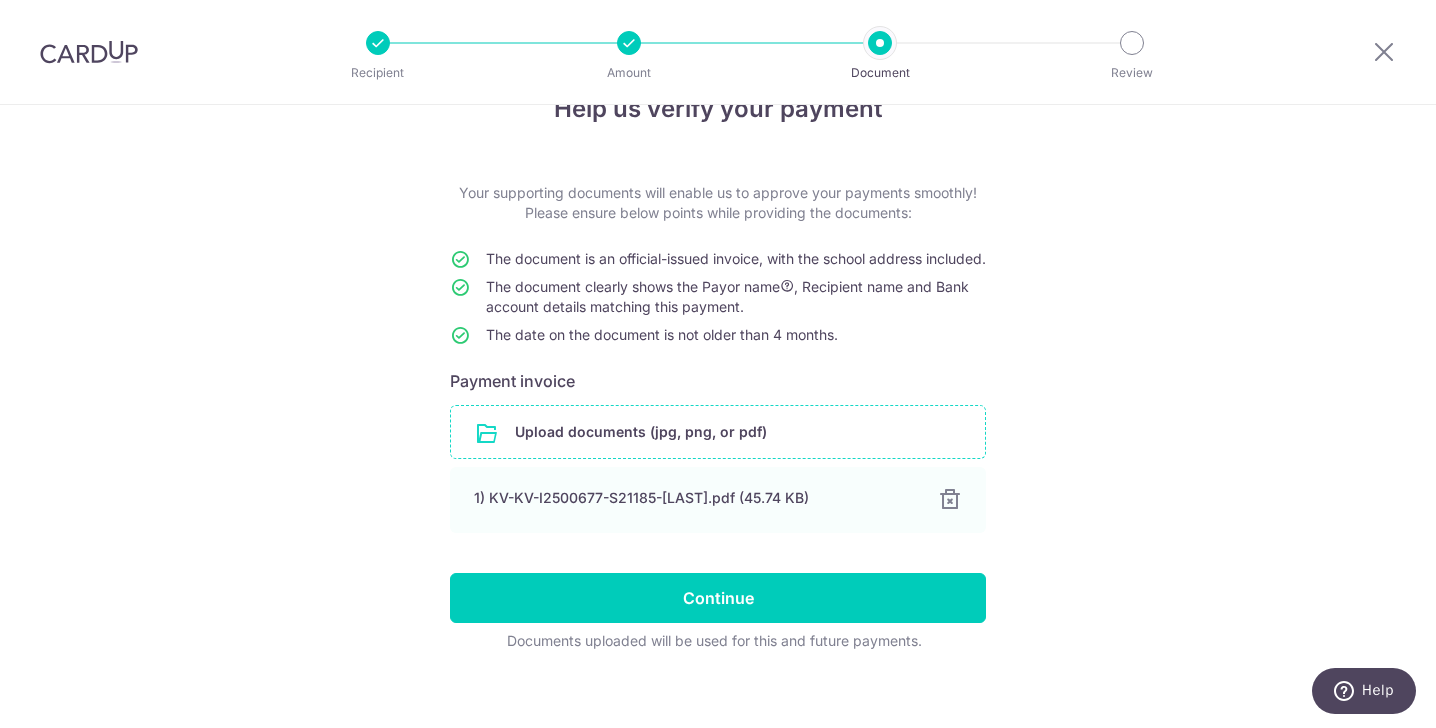 scroll, scrollTop: 91, scrollLeft: 0, axis: vertical 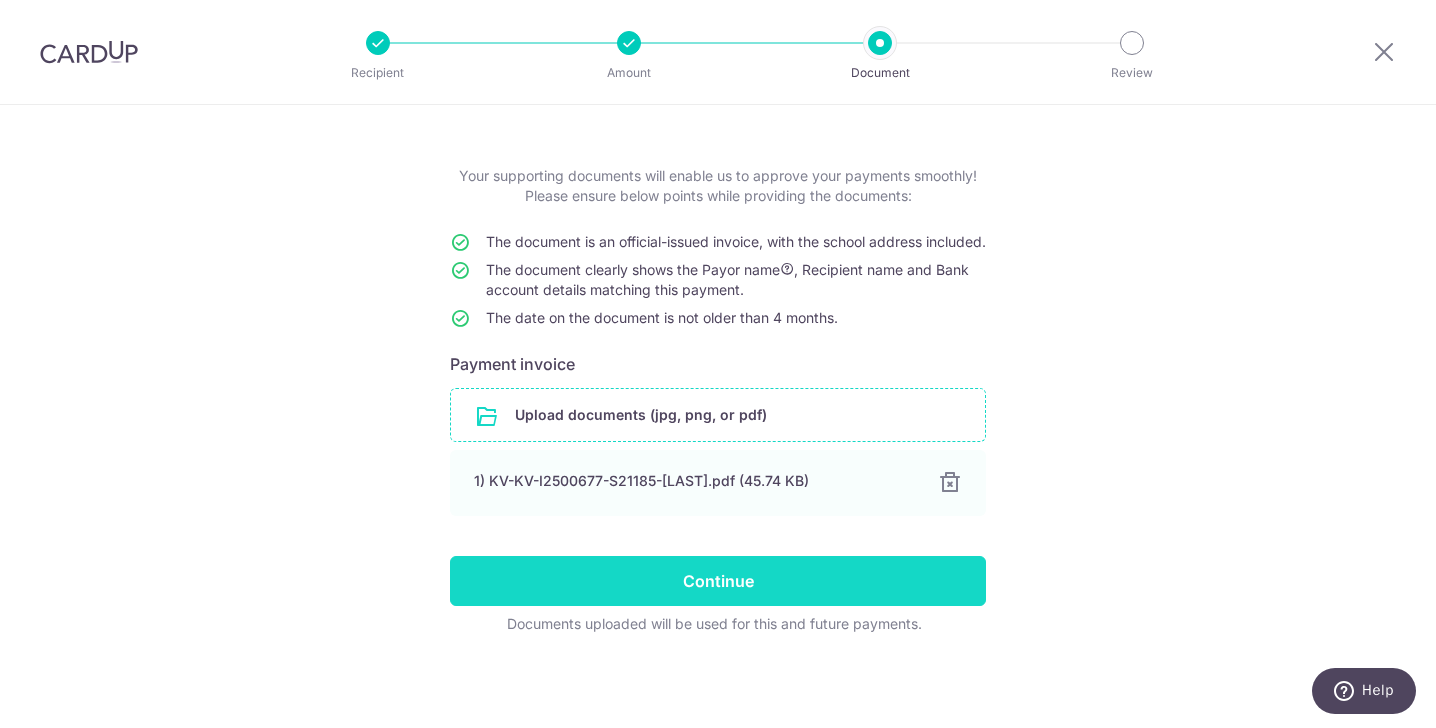 click on "Continue" at bounding box center [718, 581] 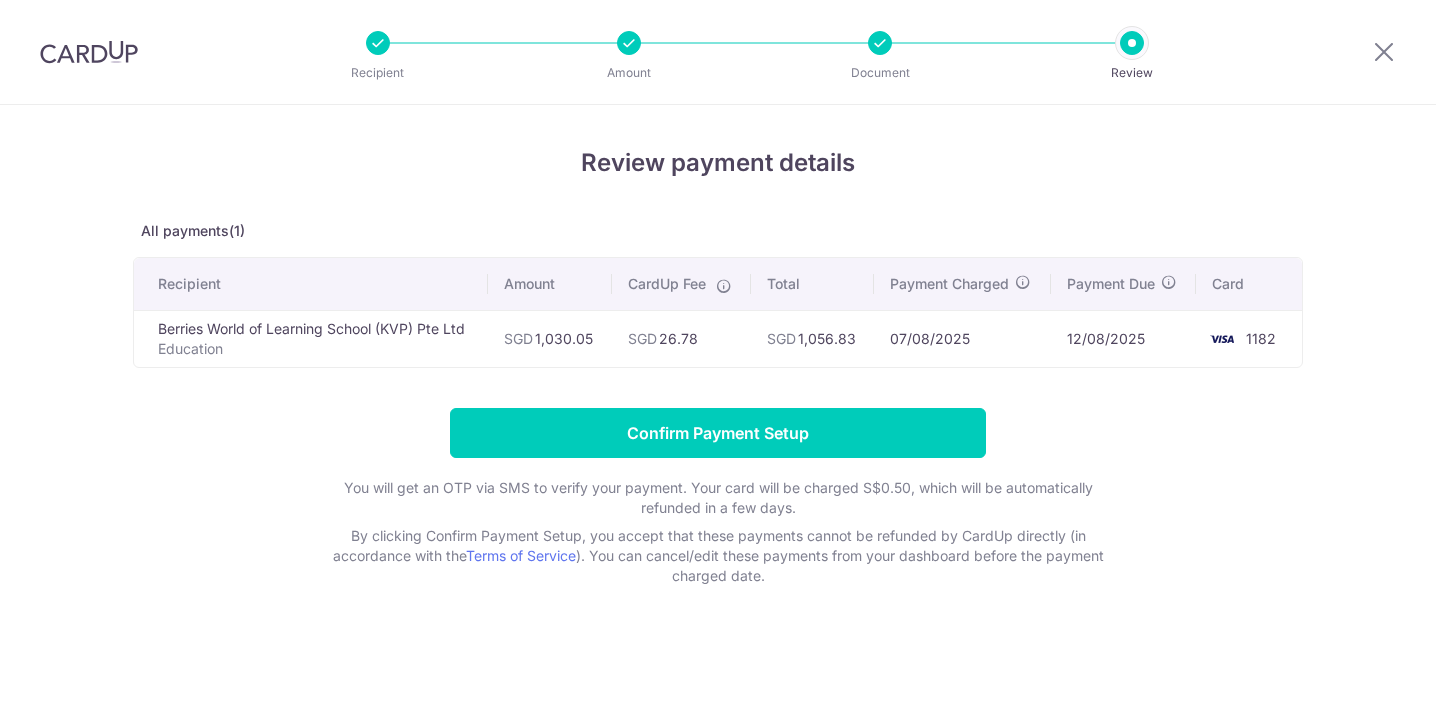 scroll, scrollTop: 0, scrollLeft: 0, axis: both 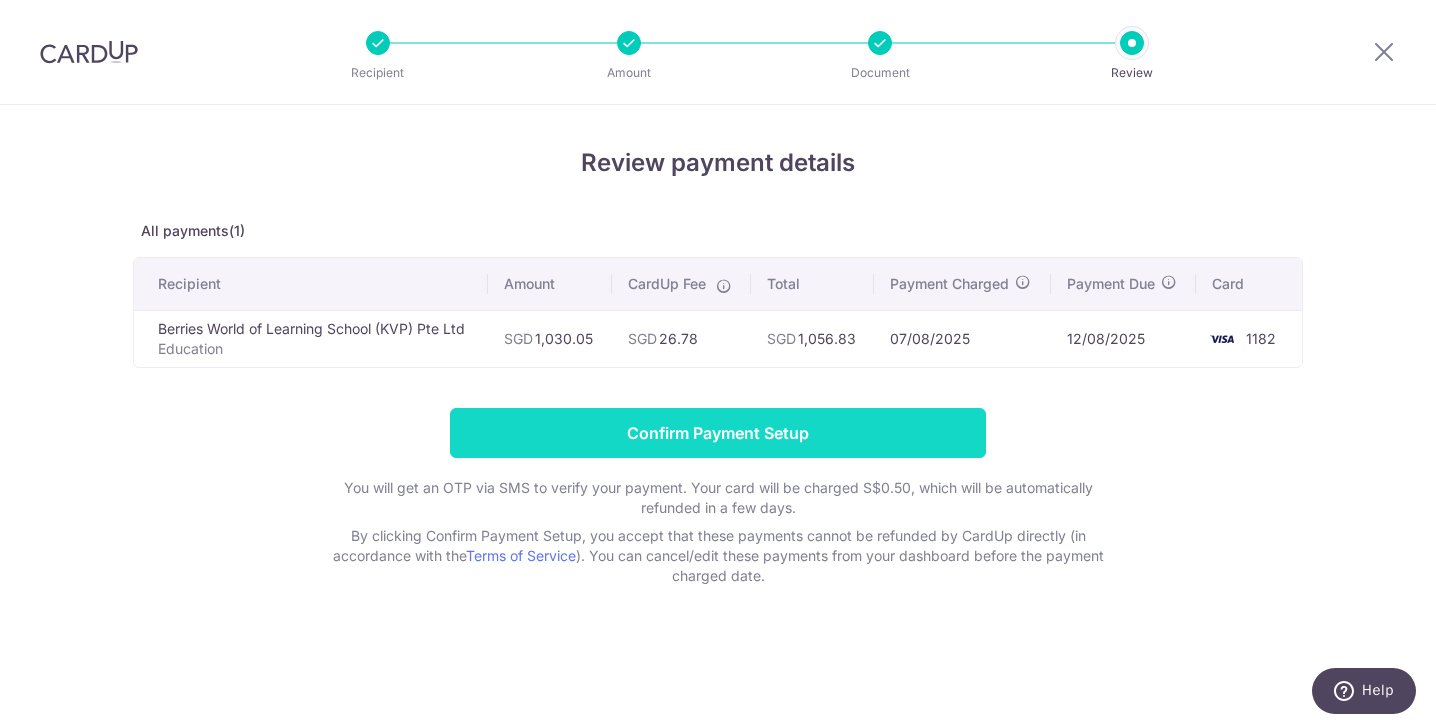click on "Confirm Payment Setup" at bounding box center [718, 433] 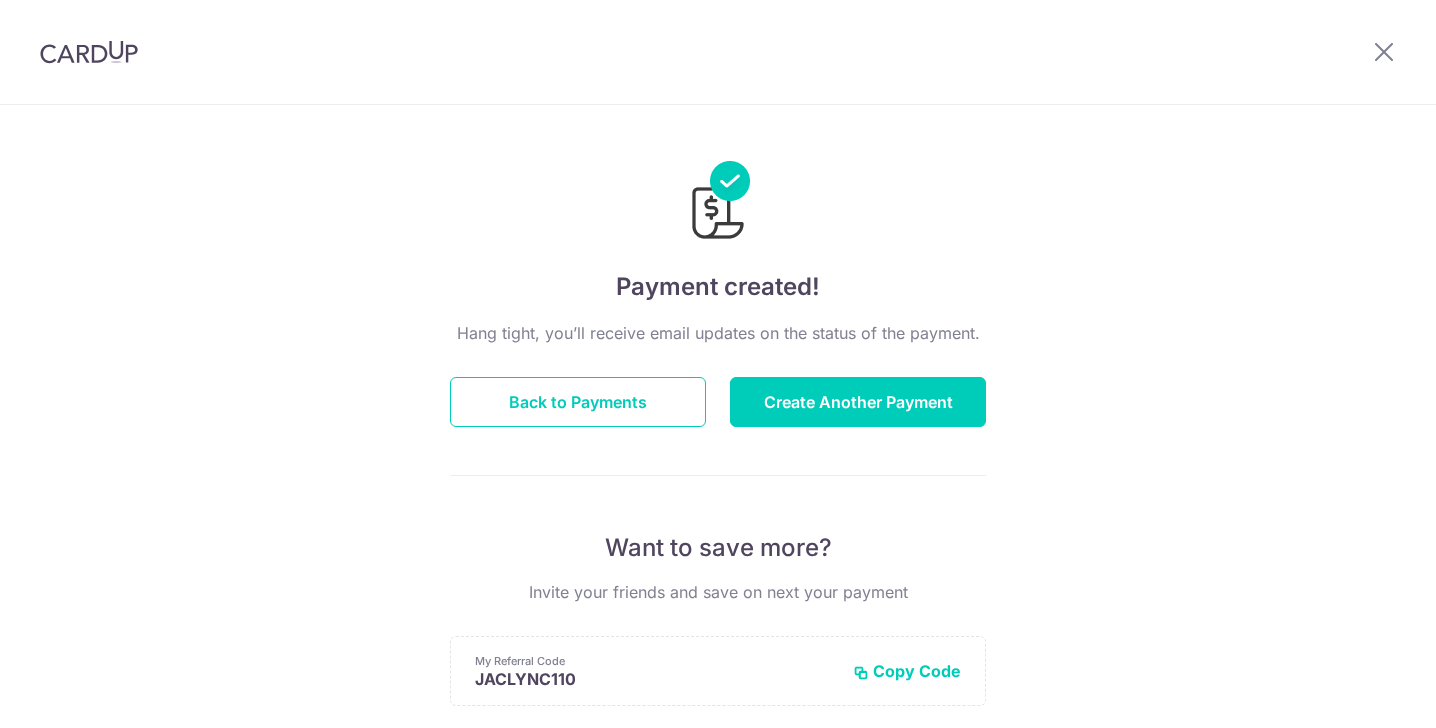 scroll, scrollTop: 0, scrollLeft: 0, axis: both 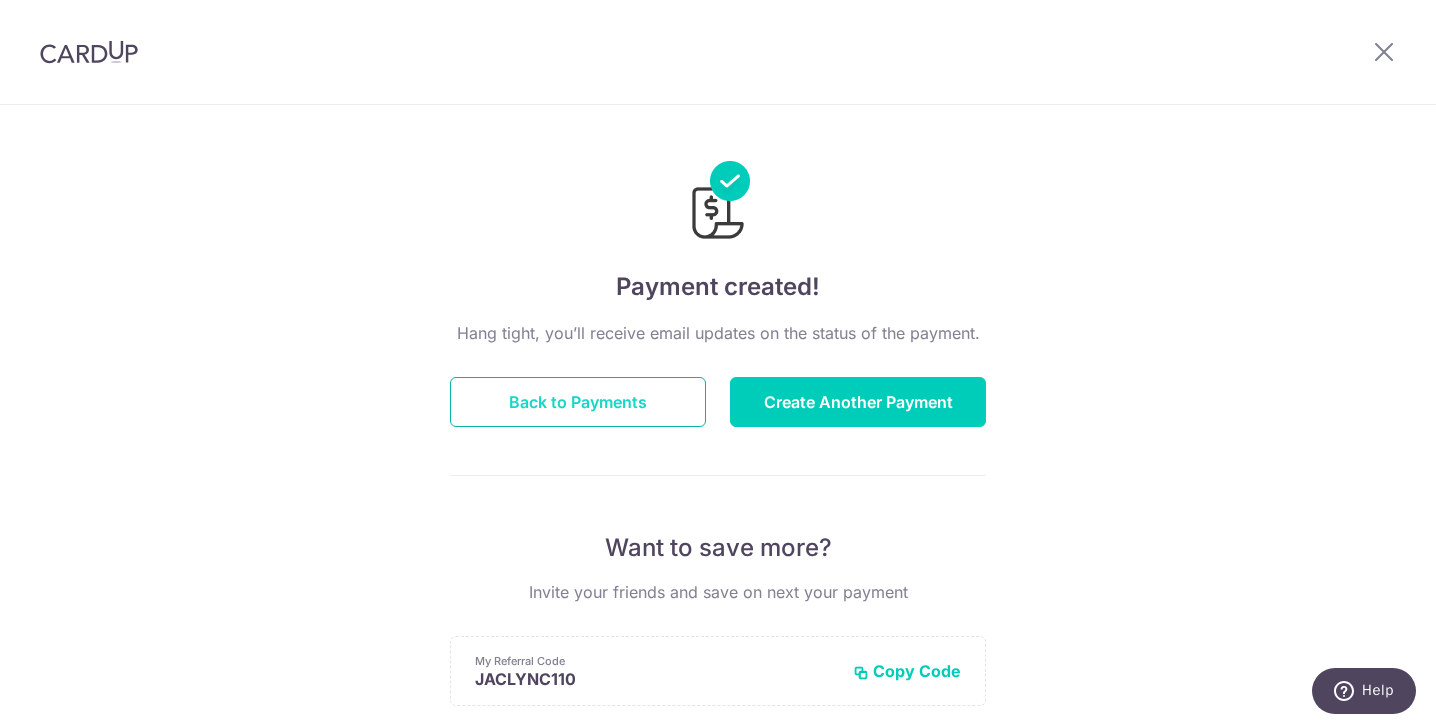 click on "Back to Payments" at bounding box center (578, 402) 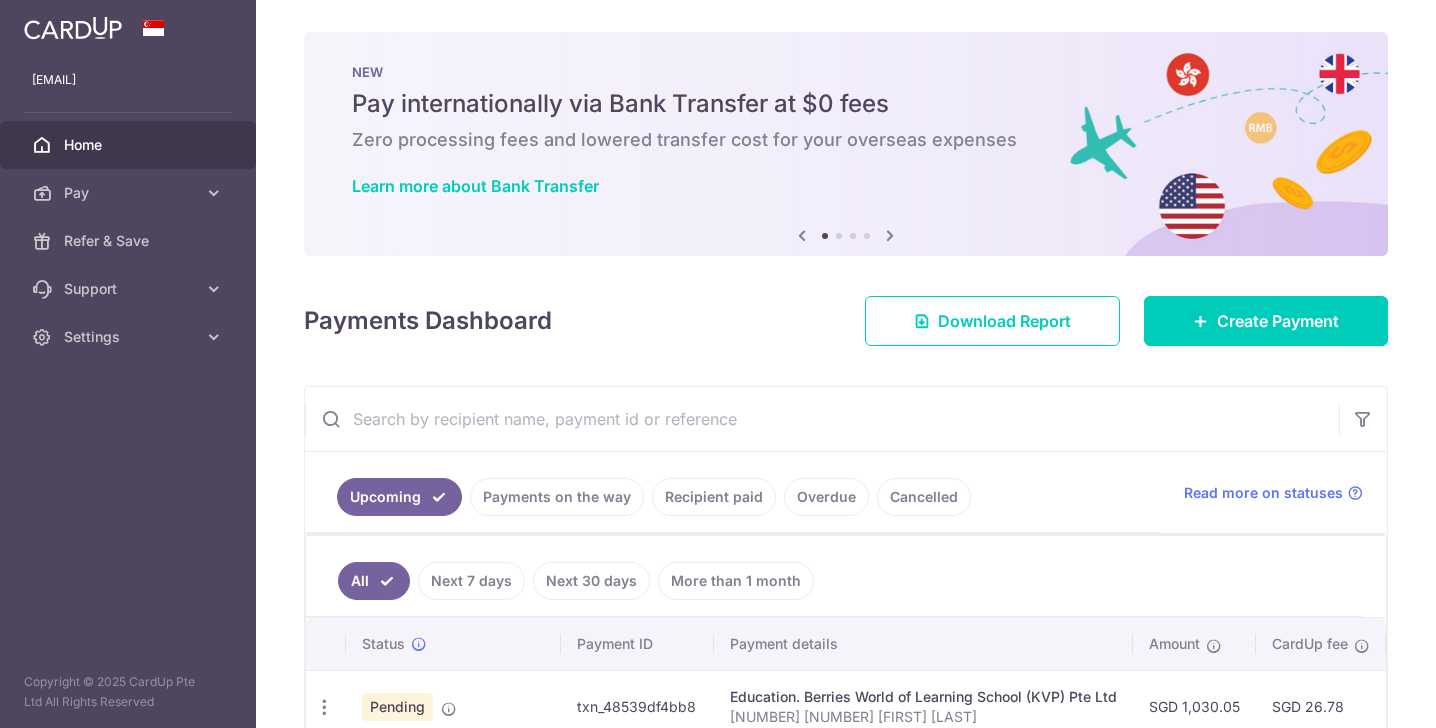 scroll, scrollTop: 0, scrollLeft: 0, axis: both 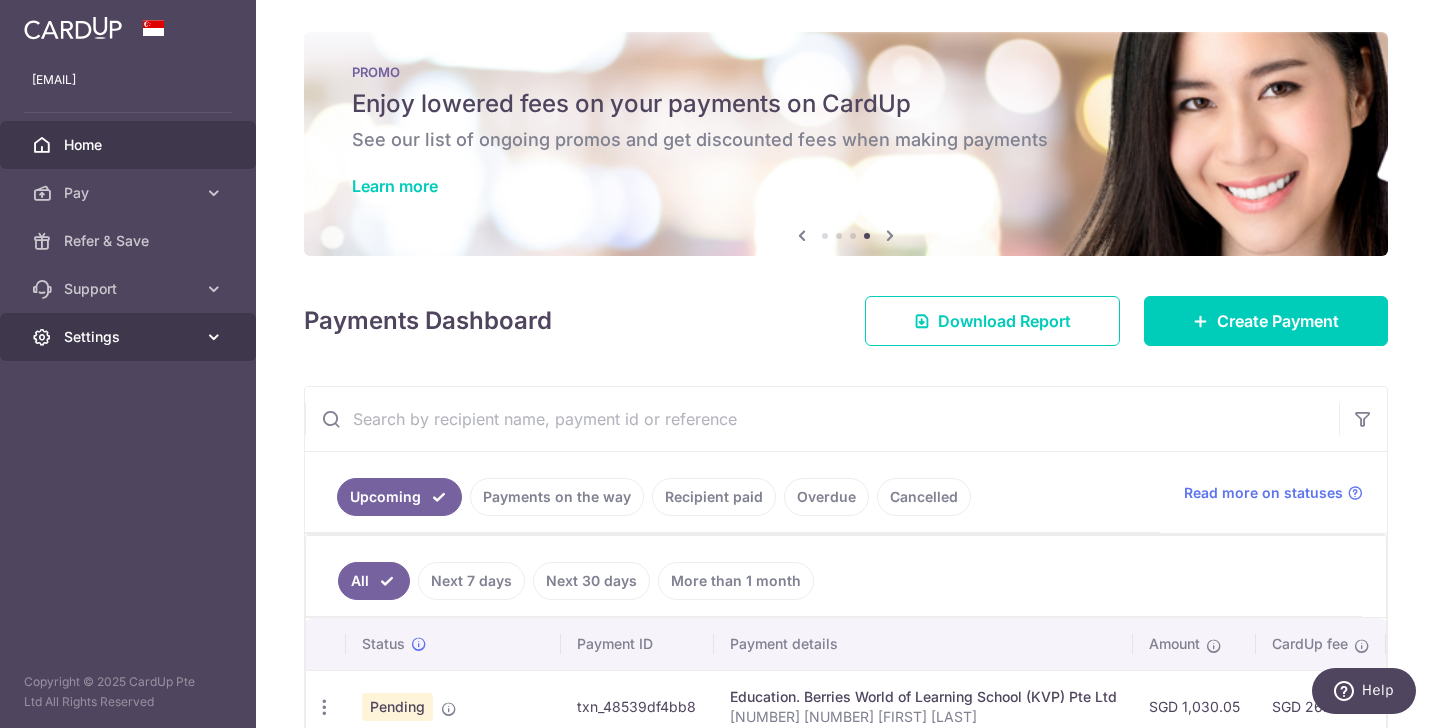 click at bounding box center (214, 337) 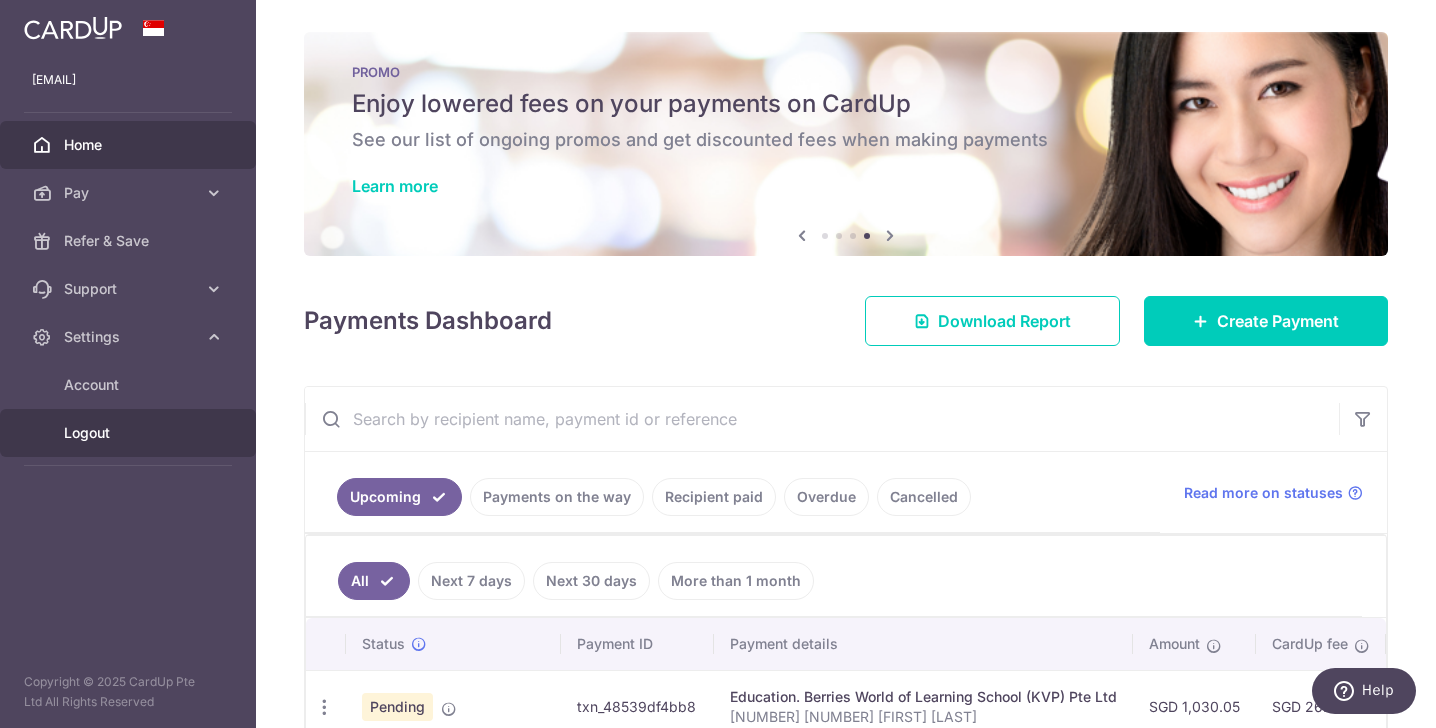 click on "Logout" at bounding box center [130, 433] 